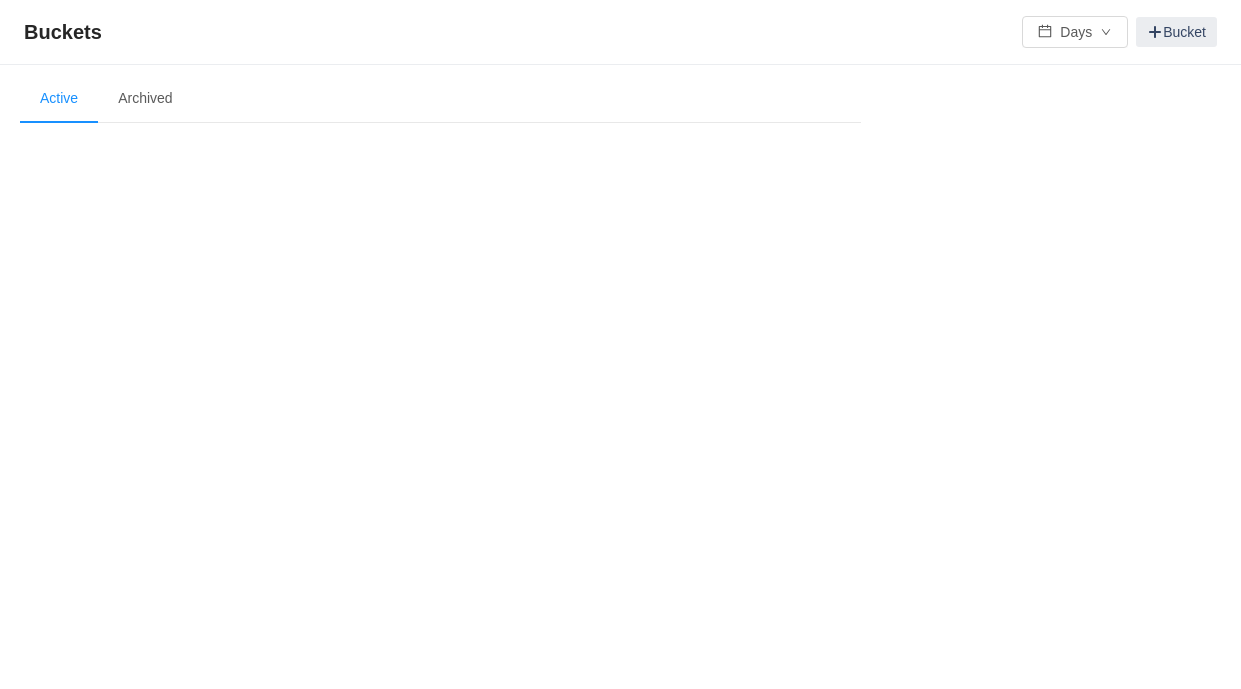 scroll, scrollTop: 0, scrollLeft: 0, axis: both 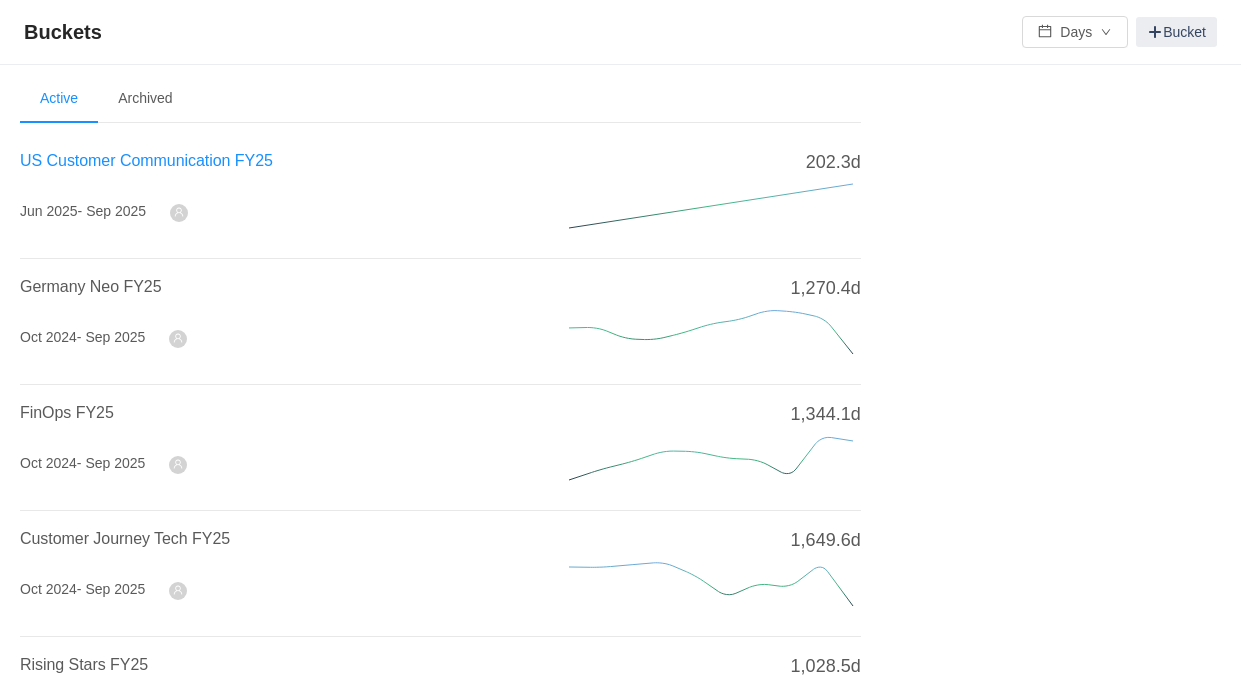 click on "US Customer Communication FY25" at bounding box center (146, 160) 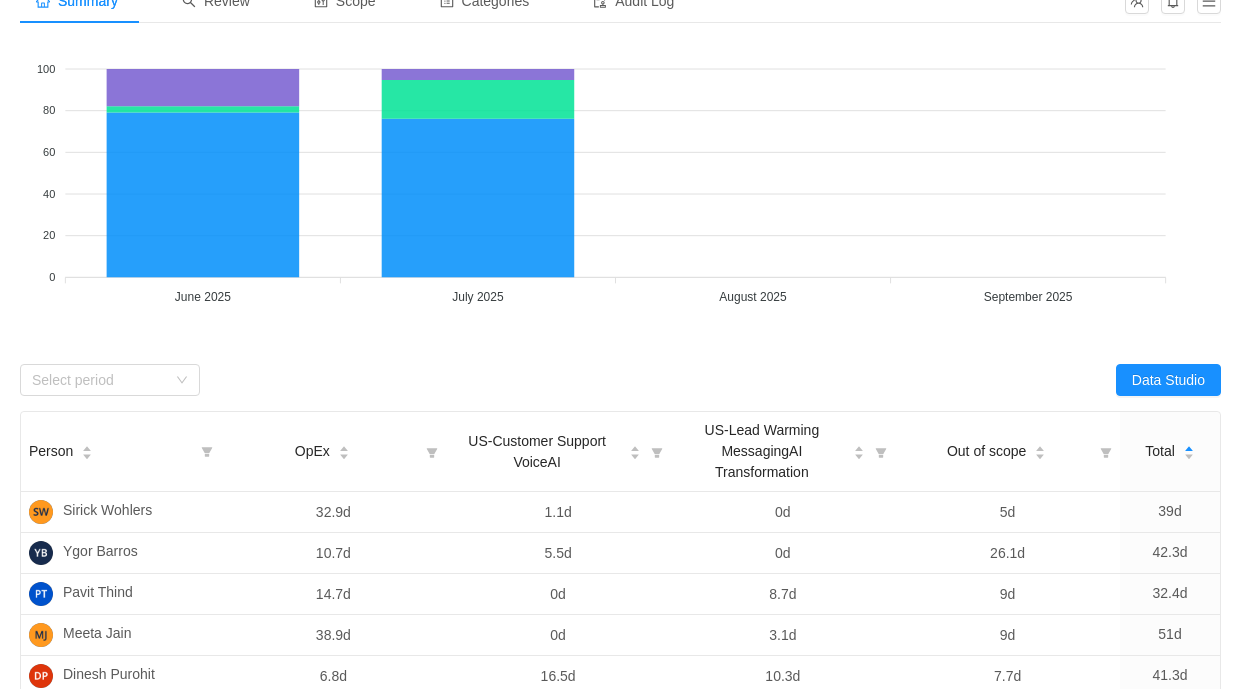 scroll, scrollTop: 0, scrollLeft: 0, axis: both 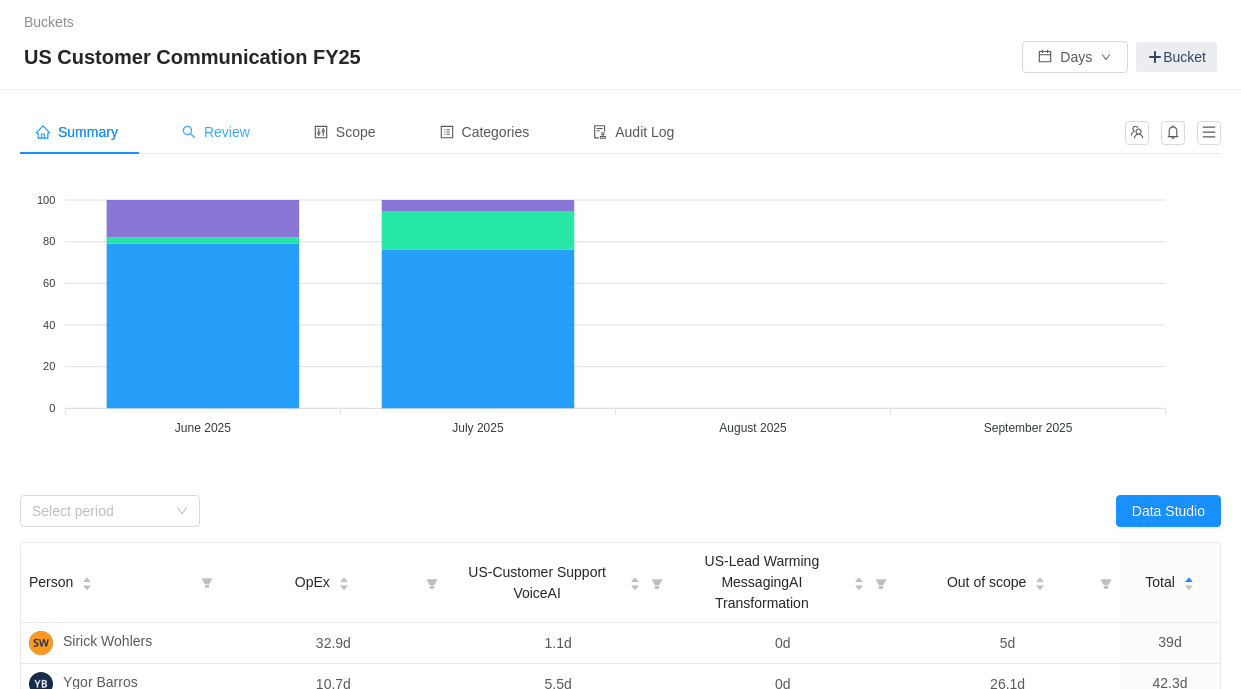 click on "Review" at bounding box center (216, 132) 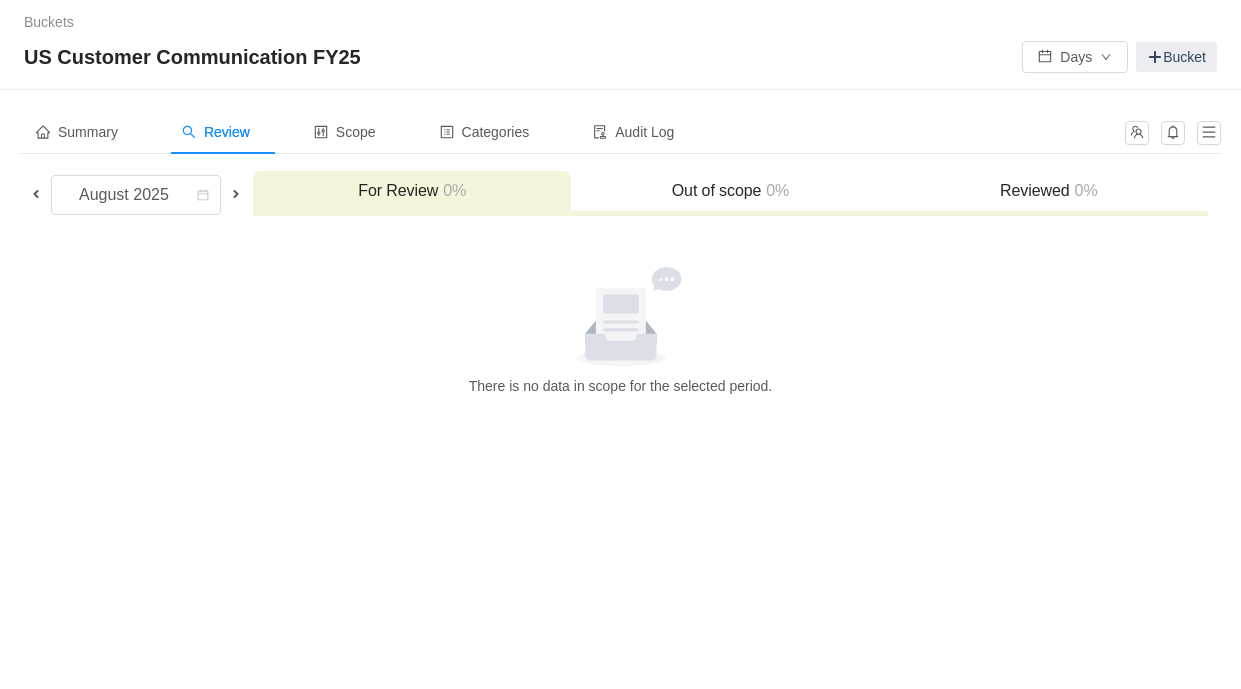 click at bounding box center [36, 194] 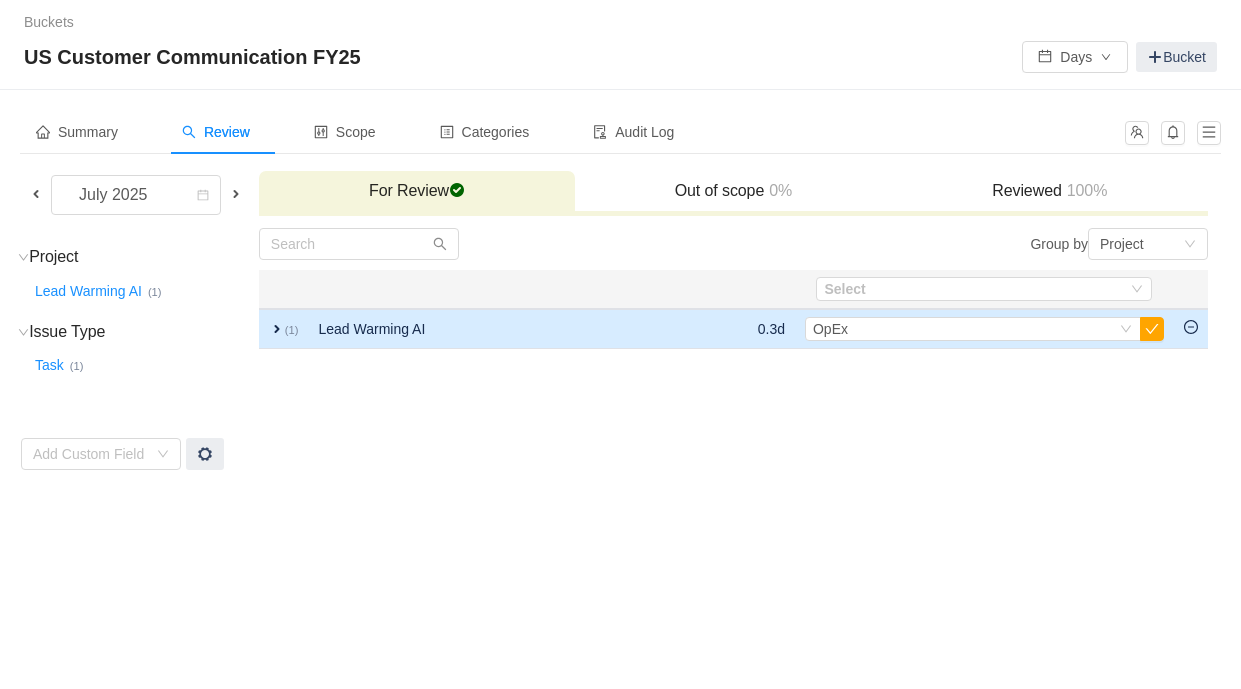 click on "expand" at bounding box center [277, 329] 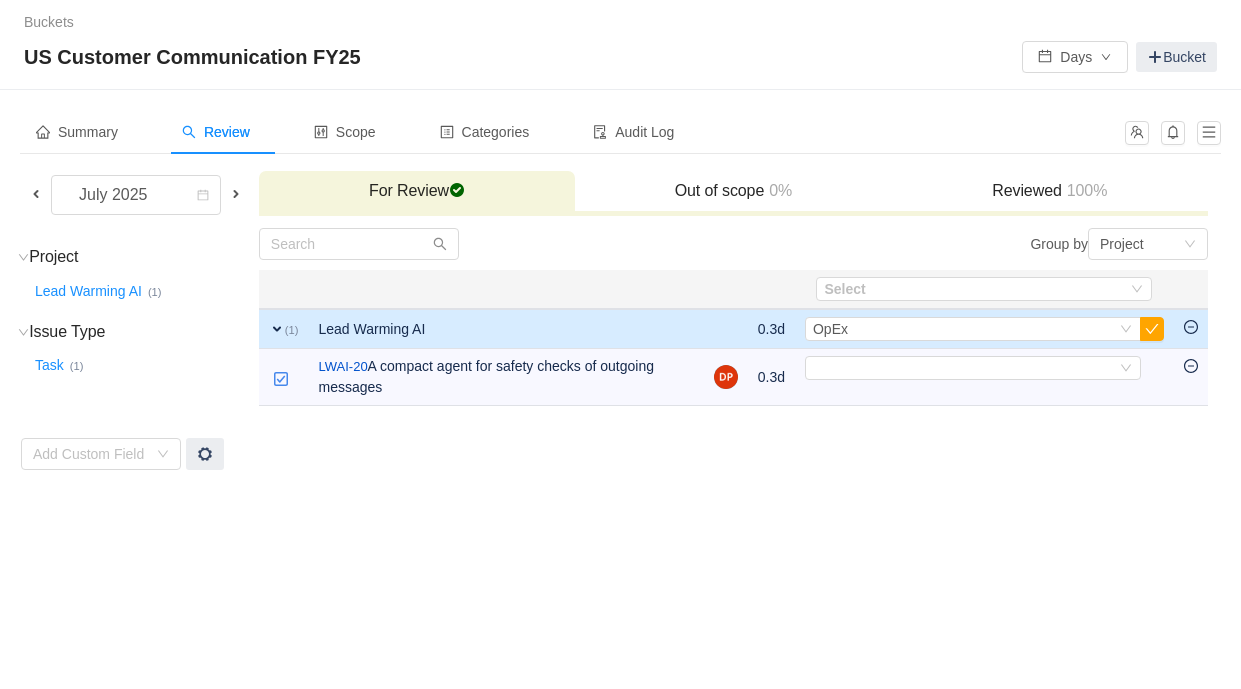 click at bounding box center [36, 194] 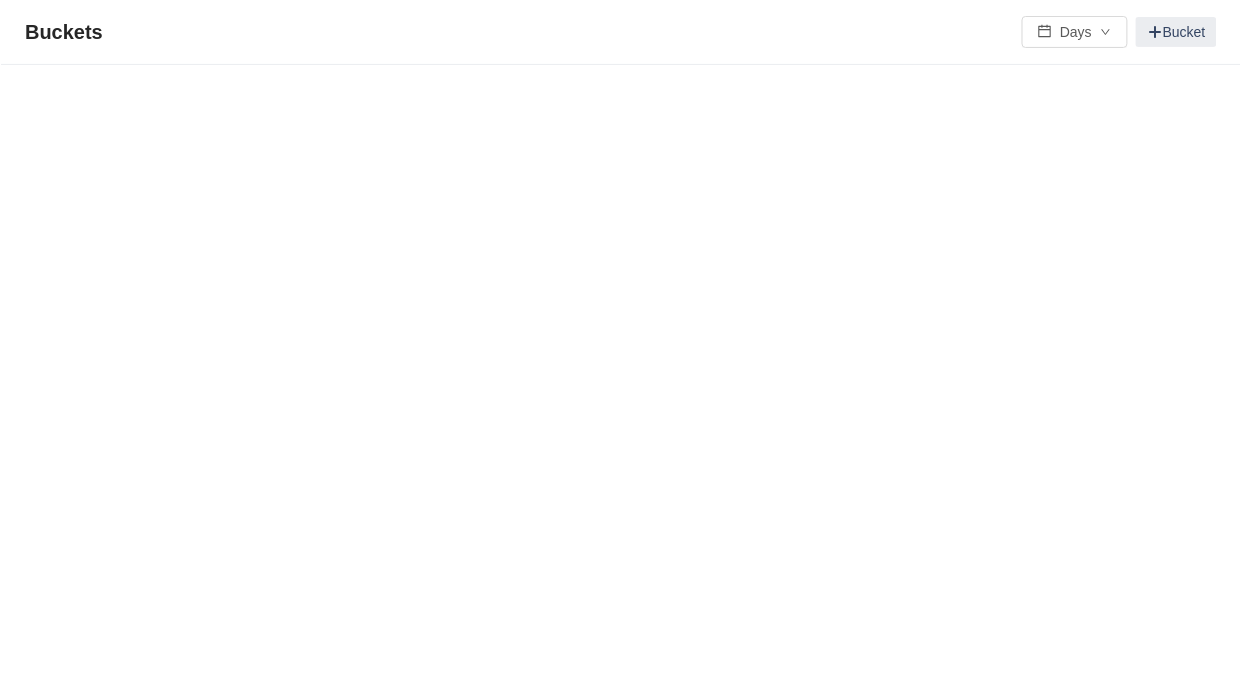 scroll, scrollTop: 0, scrollLeft: 0, axis: both 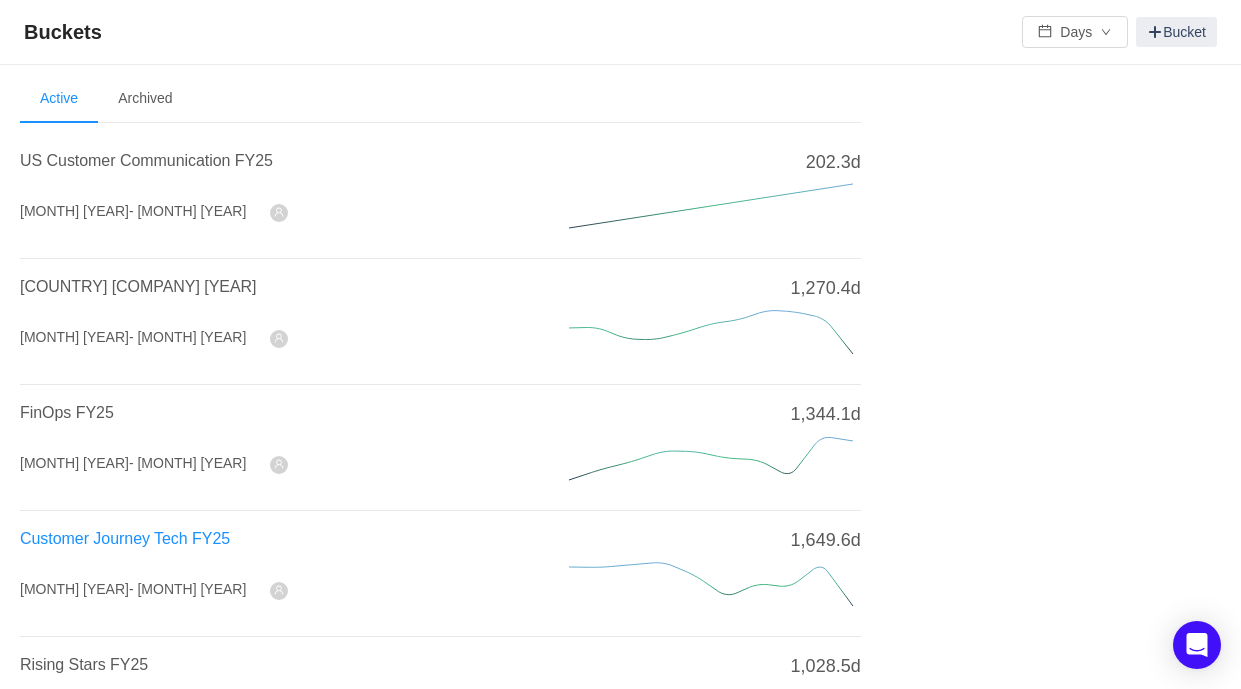click on "Customer Journey Tech FY25" at bounding box center (125, 538) 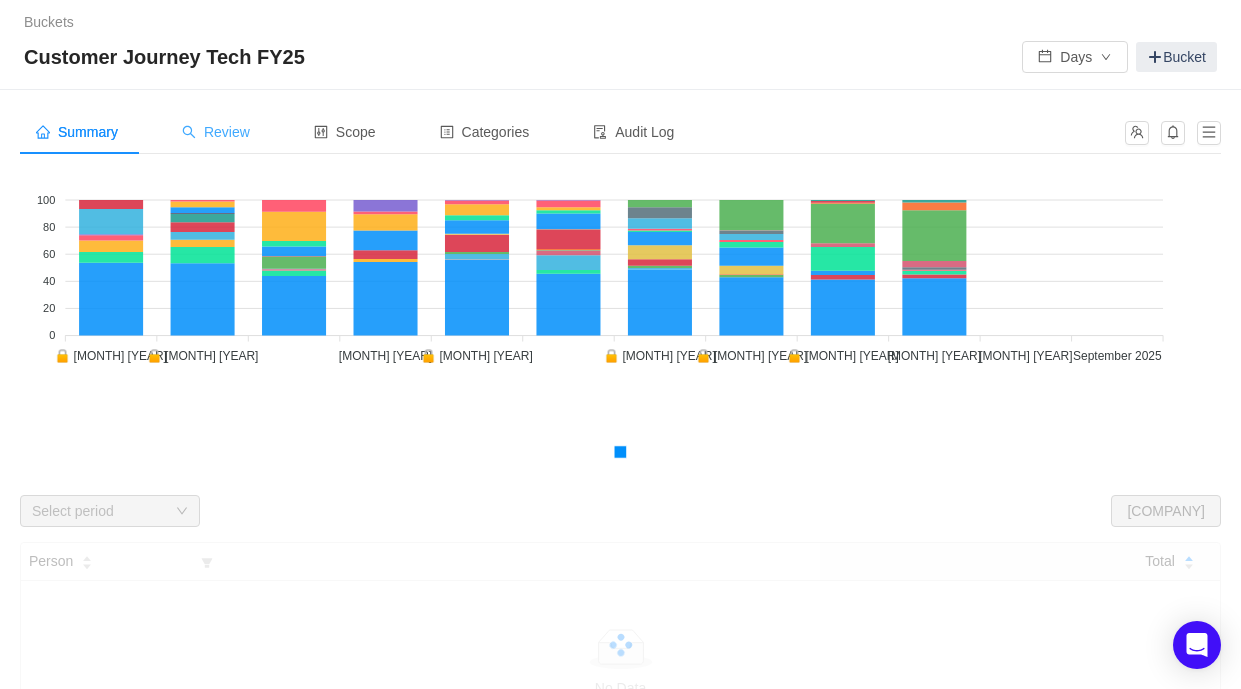 click on "Review" at bounding box center [216, 132] 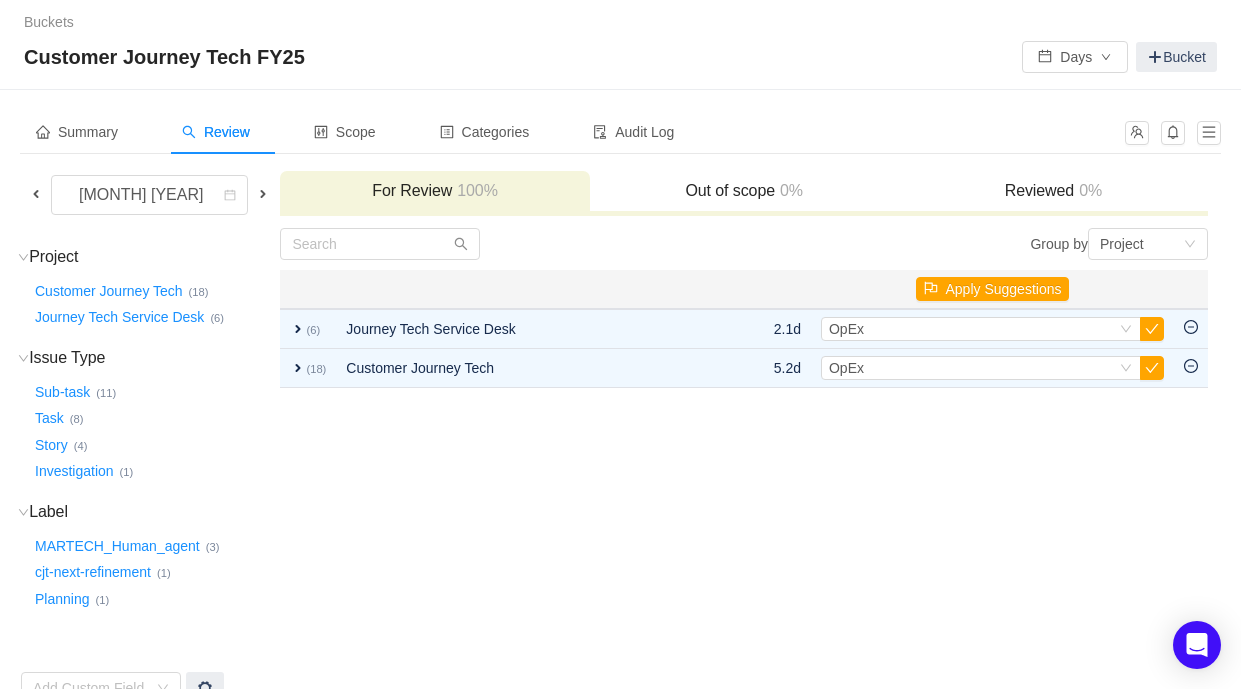 scroll, scrollTop: 35, scrollLeft: 0, axis: vertical 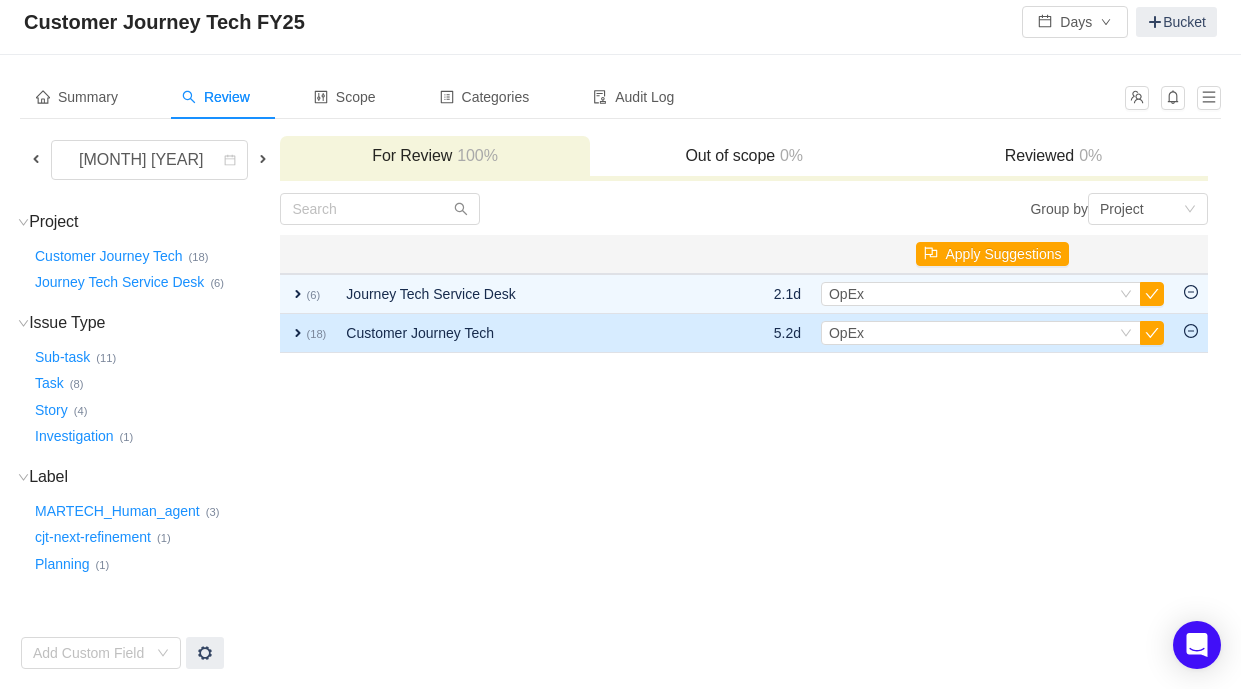 click on "expand" at bounding box center (298, 333) 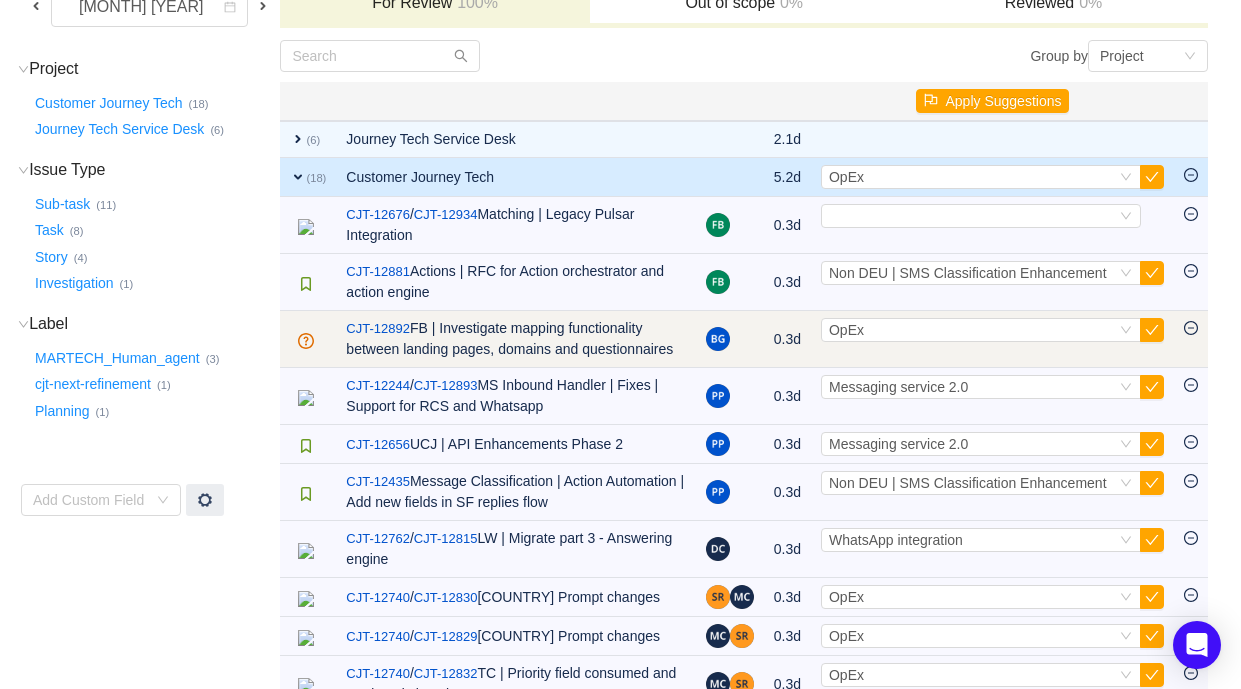 scroll, scrollTop: 191, scrollLeft: 0, axis: vertical 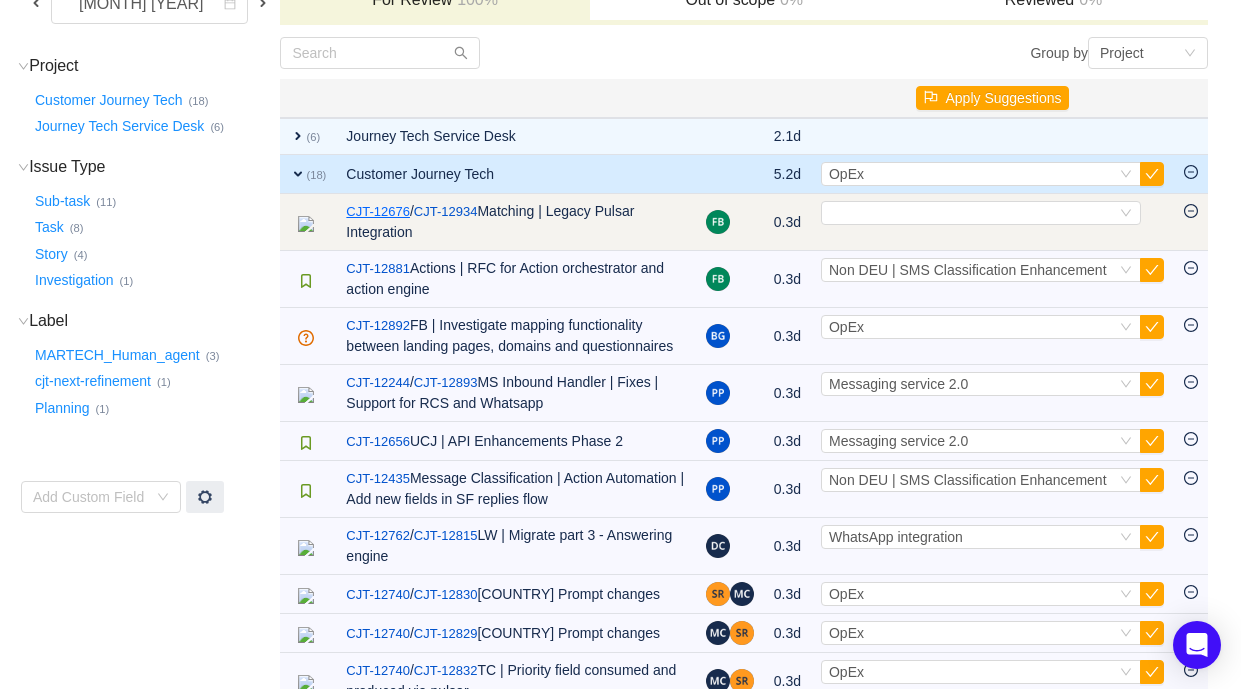 click on "CJT-12676" at bounding box center [378, 212] 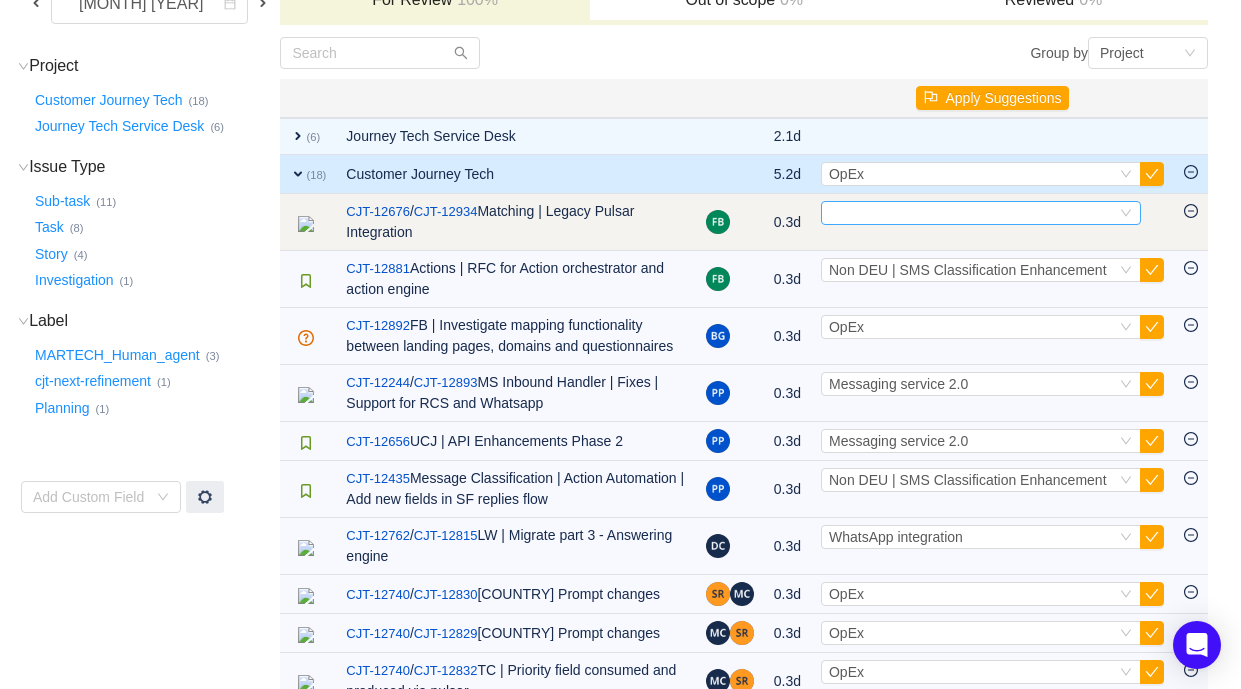 click on "Select" at bounding box center [972, 213] 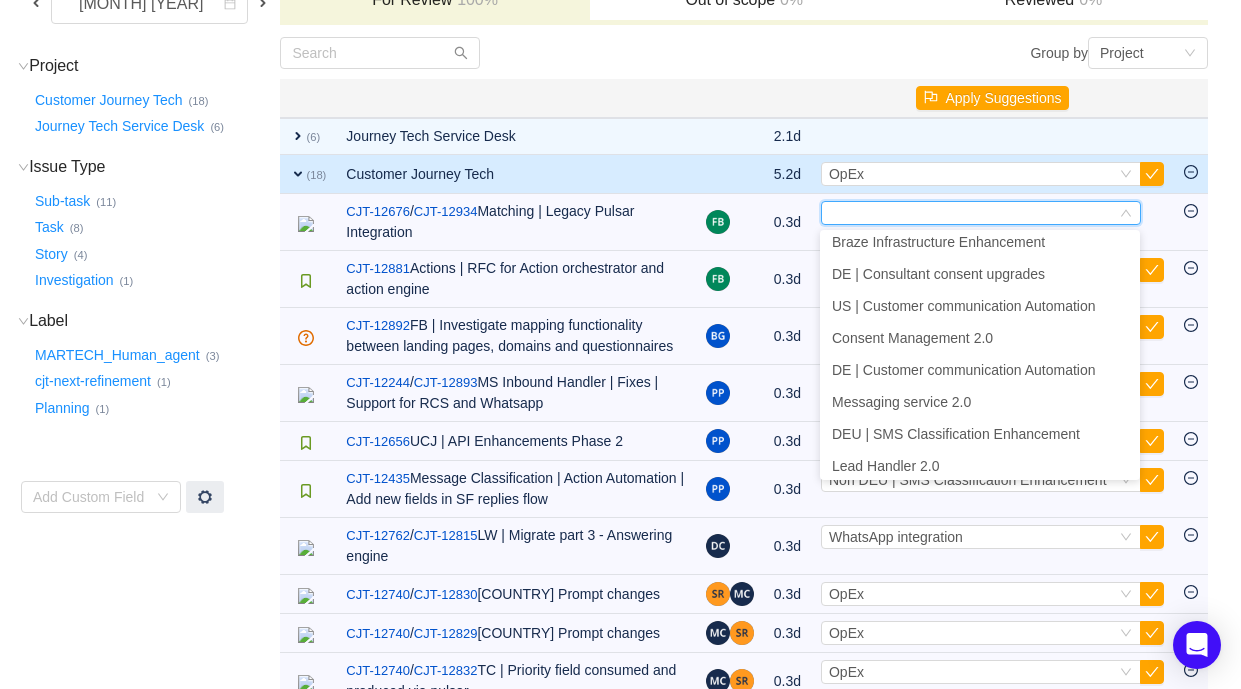 scroll, scrollTop: 622, scrollLeft: 0, axis: vertical 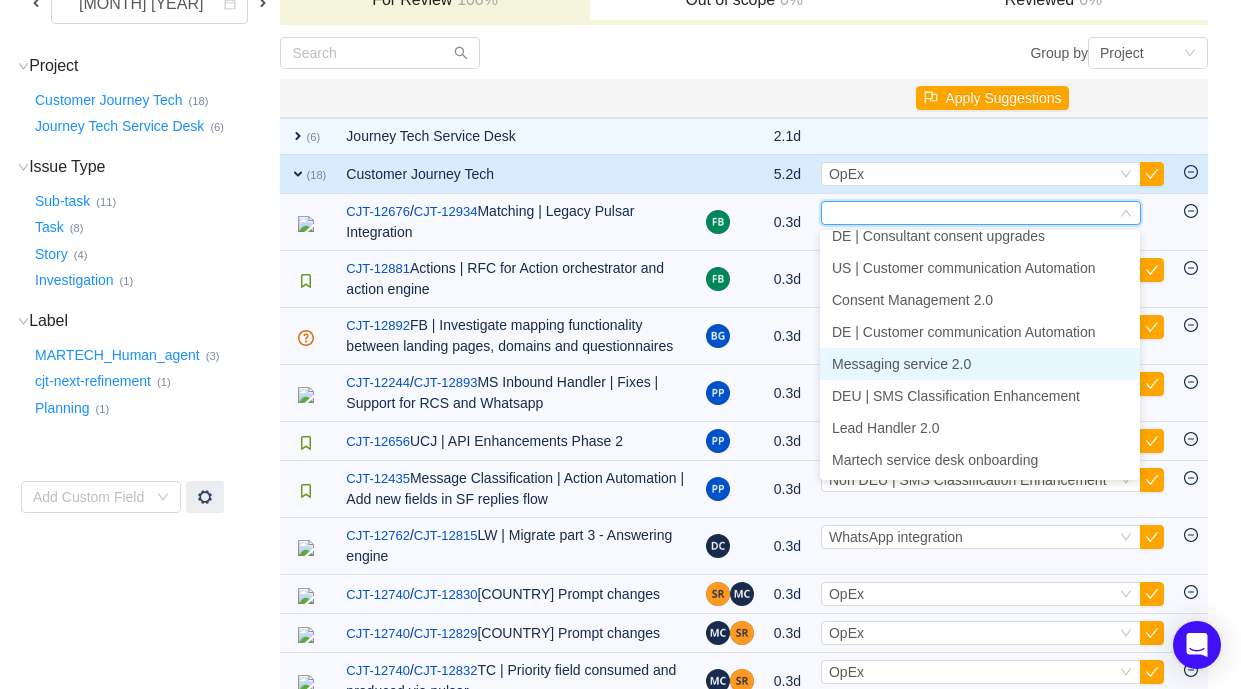 click on "Messaging service 2.0" at bounding box center (980, 364) 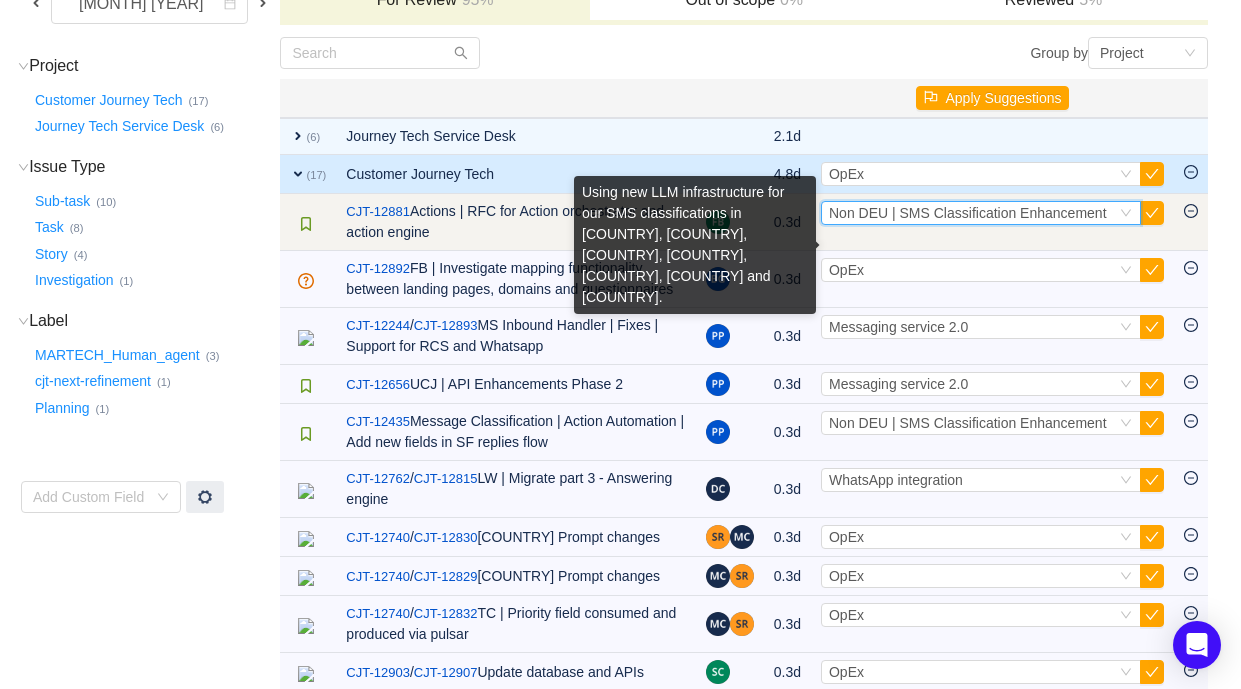 click on "Non DEU | SMS Classification Enhancement" at bounding box center (968, 213) 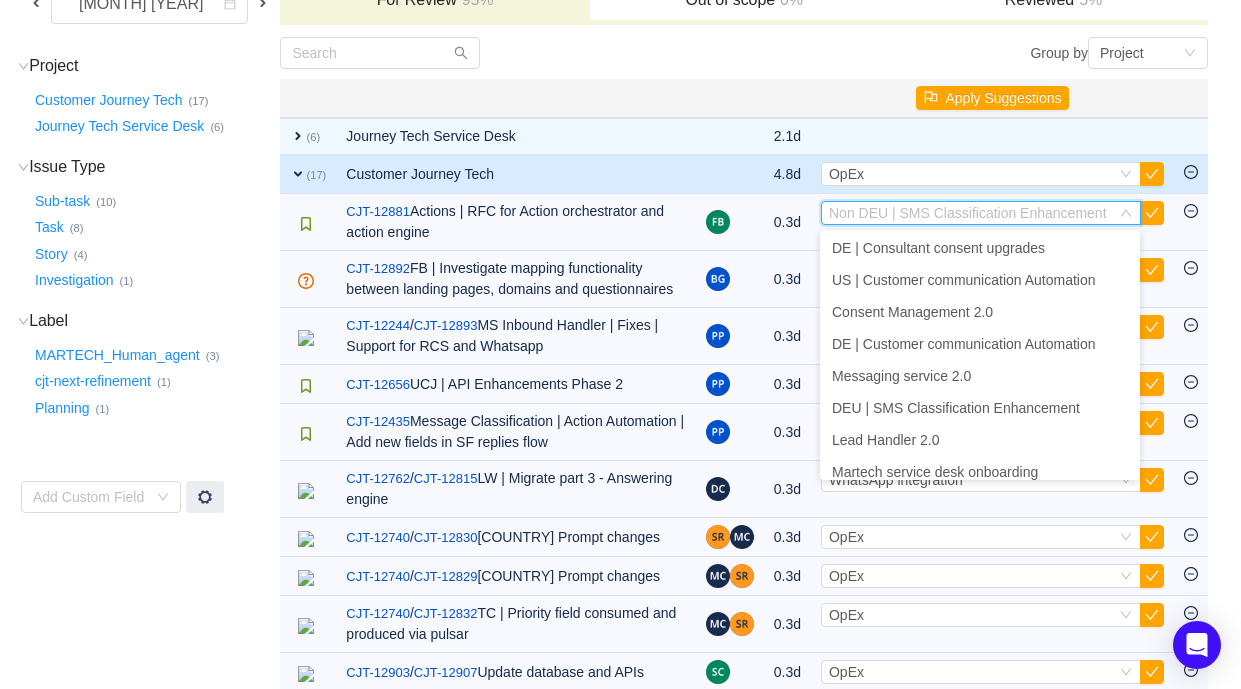 scroll, scrollTop: 622, scrollLeft: 0, axis: vertical 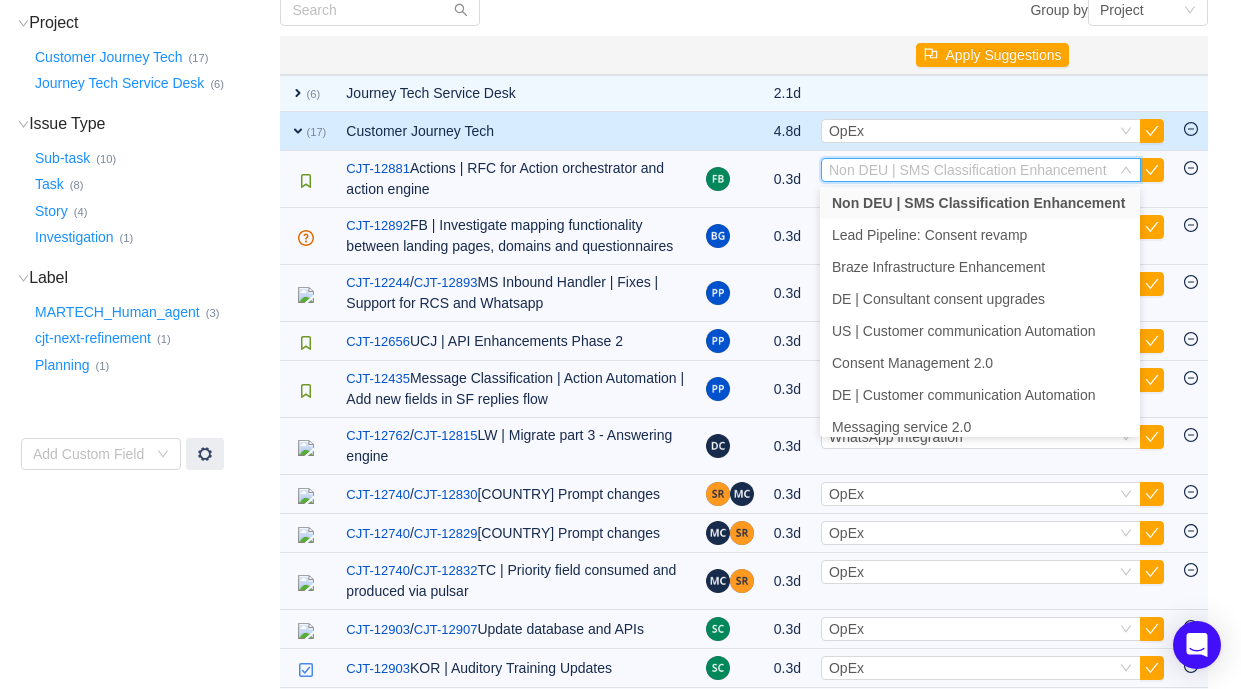 click at bounding box center [730, 55] 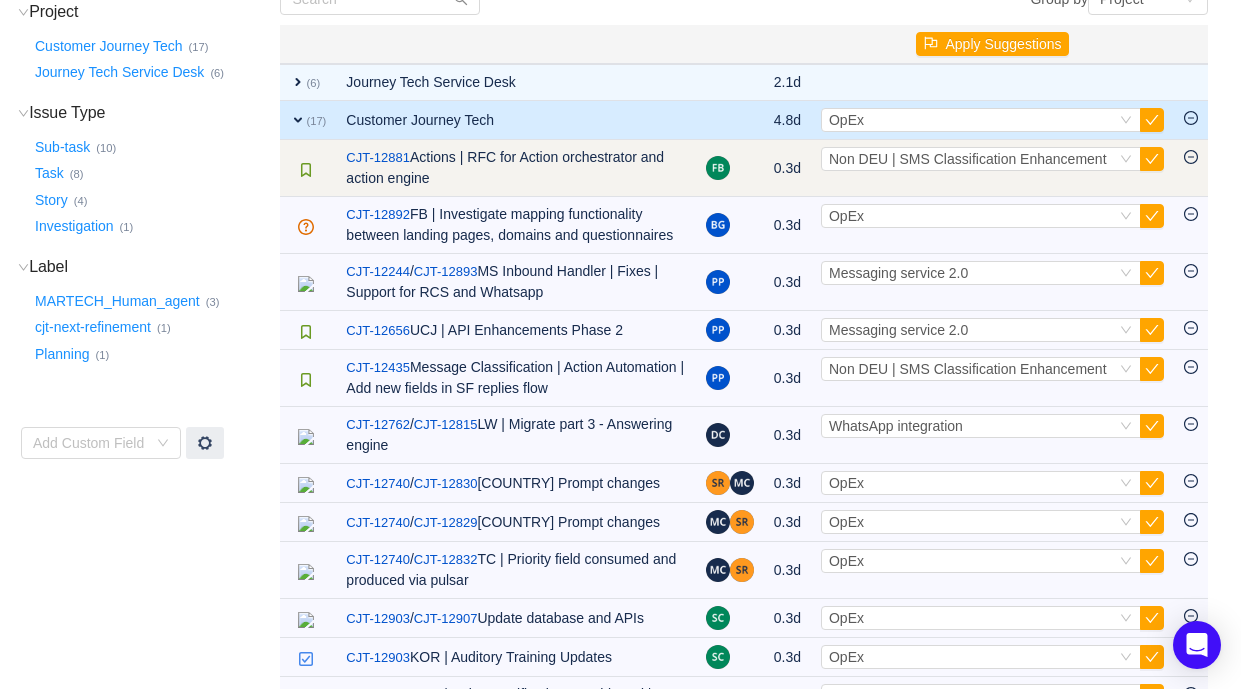 scroll, scrollTop: 247, scrollLeft: 0, axis: vertical 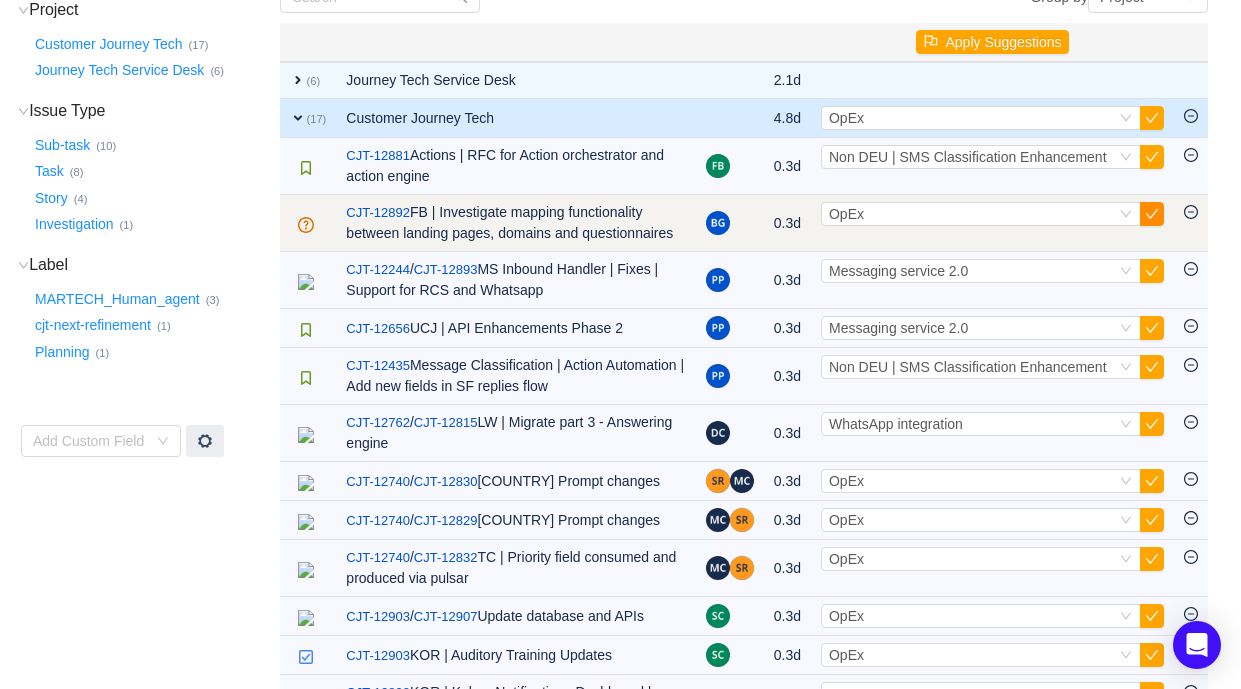 click at bounding box center [1152, 214] 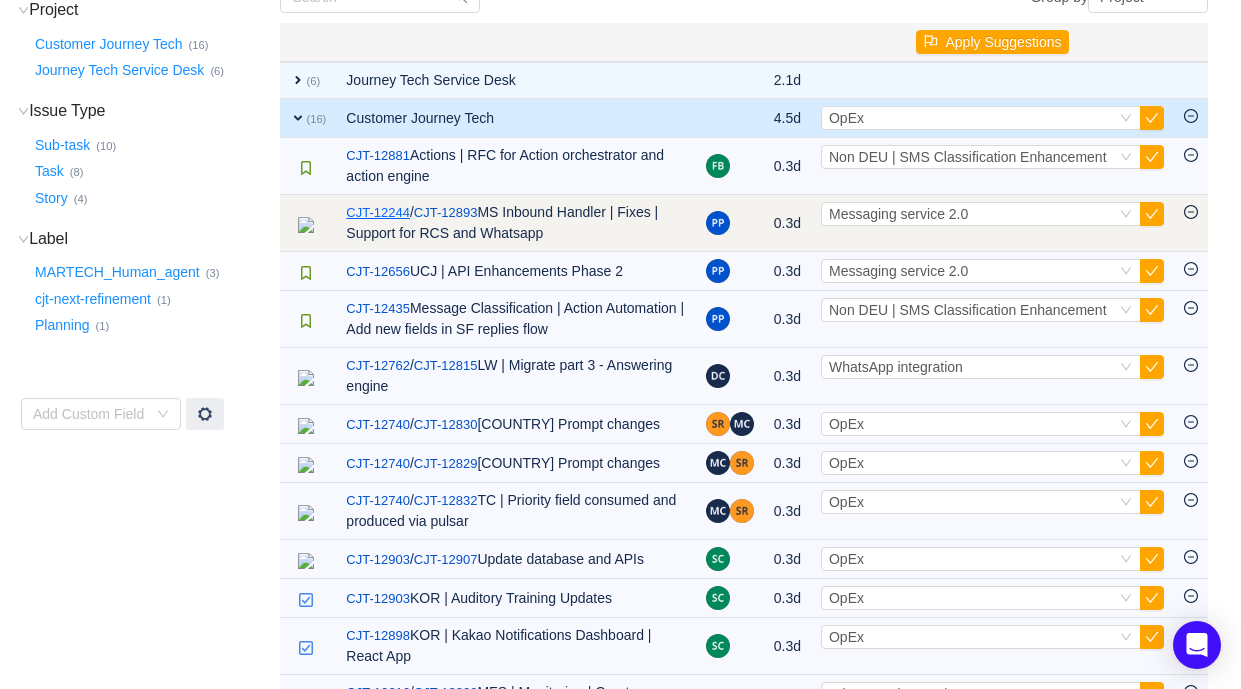 click on "CJT-12244" at bounding box center [378, 213] 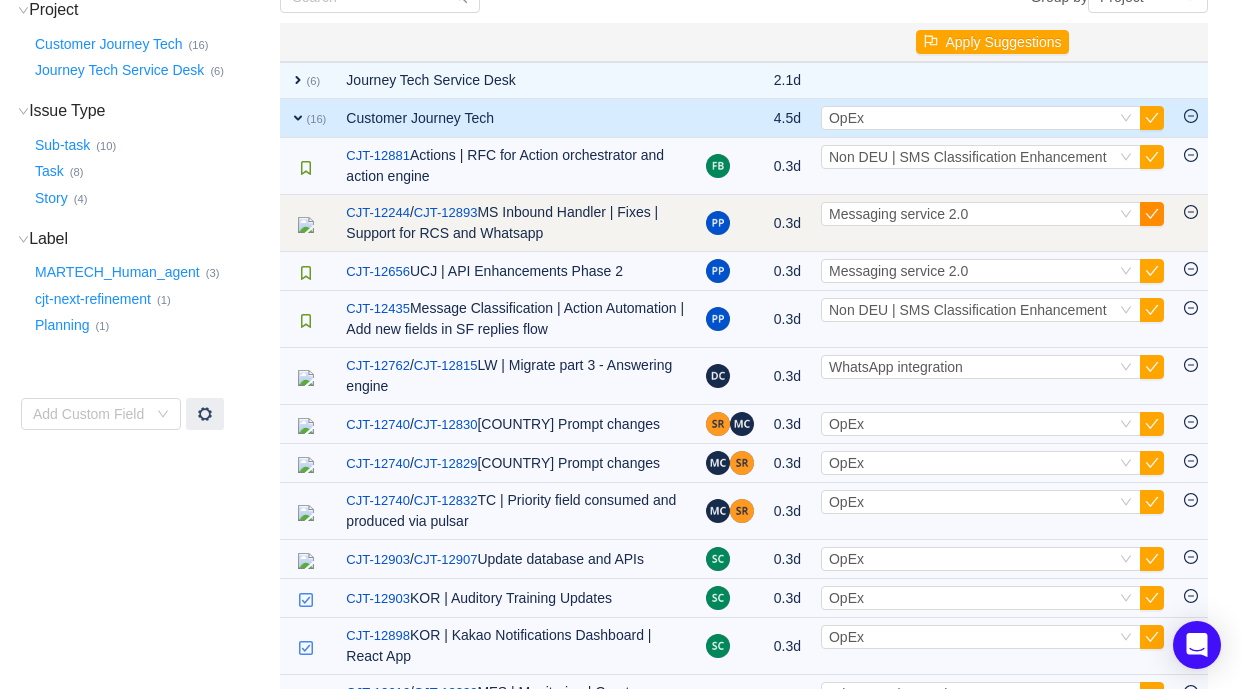 click at bounding box center (1152, 214) 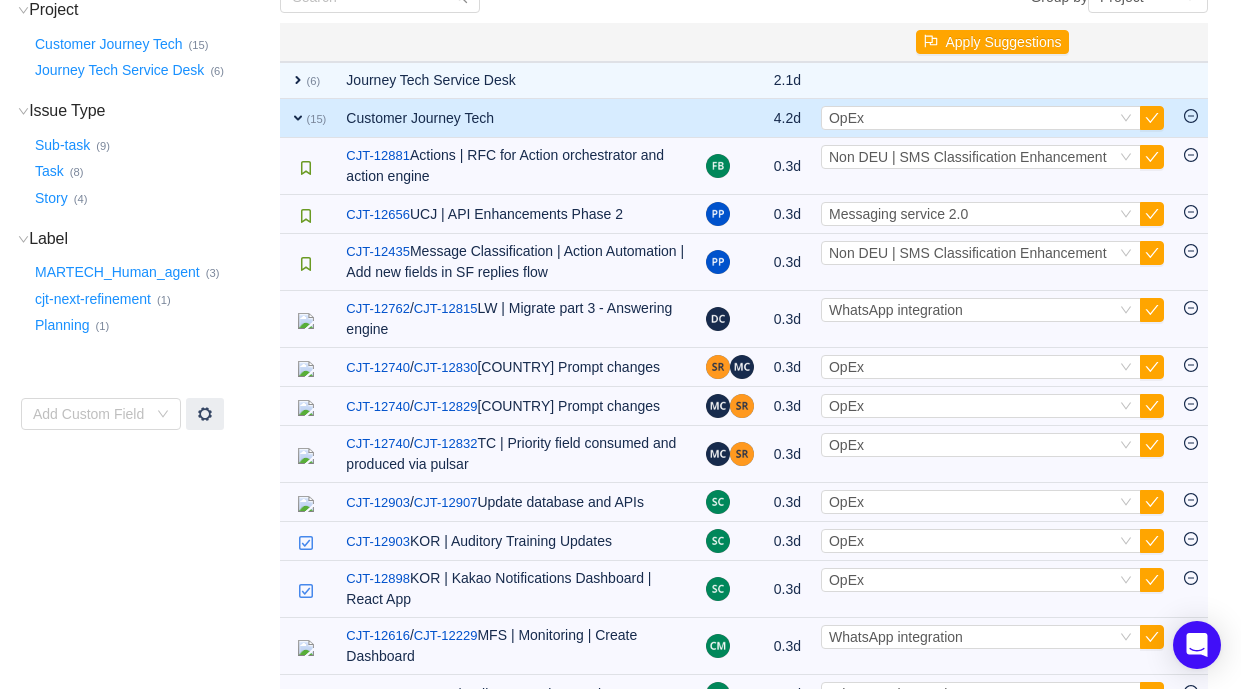 click at bounding box center [1152, 214] 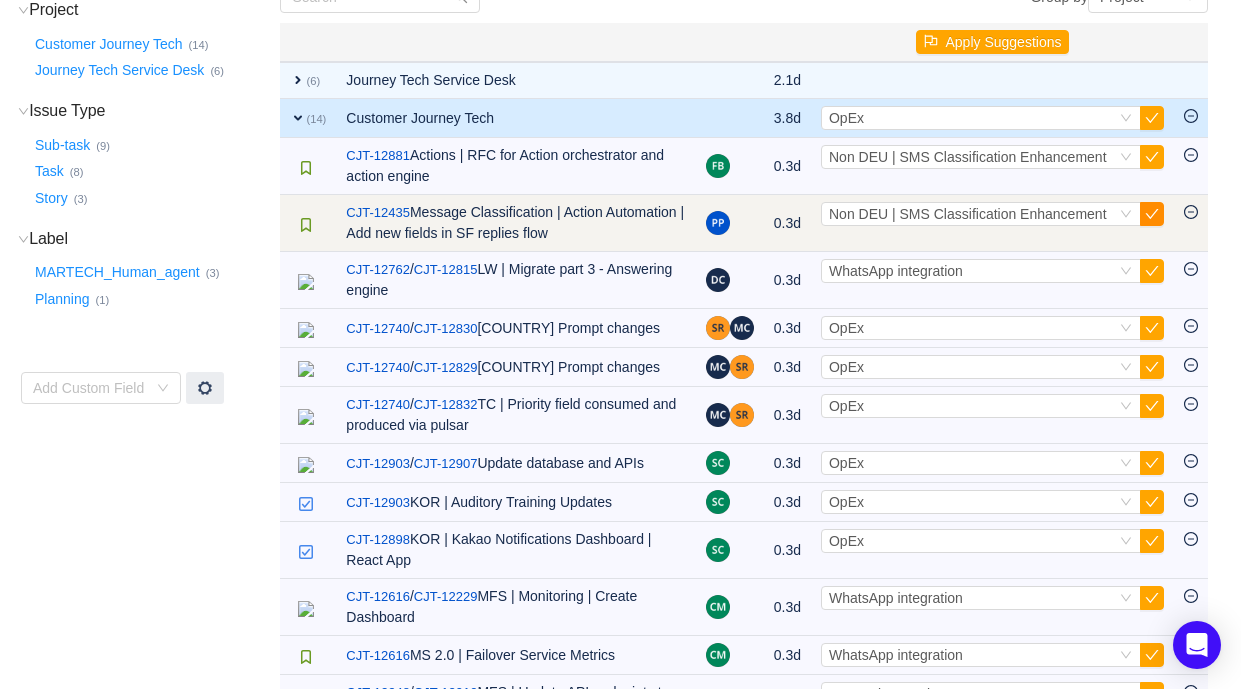 click at bounding box center (1152, 214) 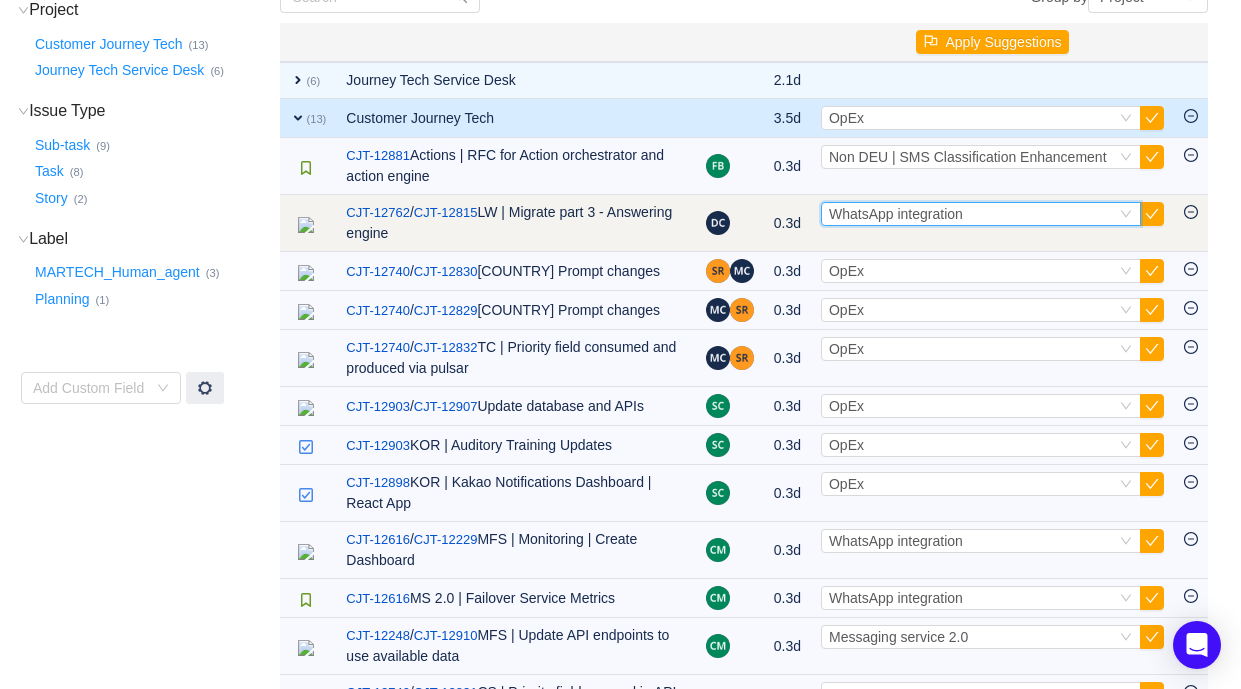 click on "WhatsApp integration" at bounding box center (896, 214) 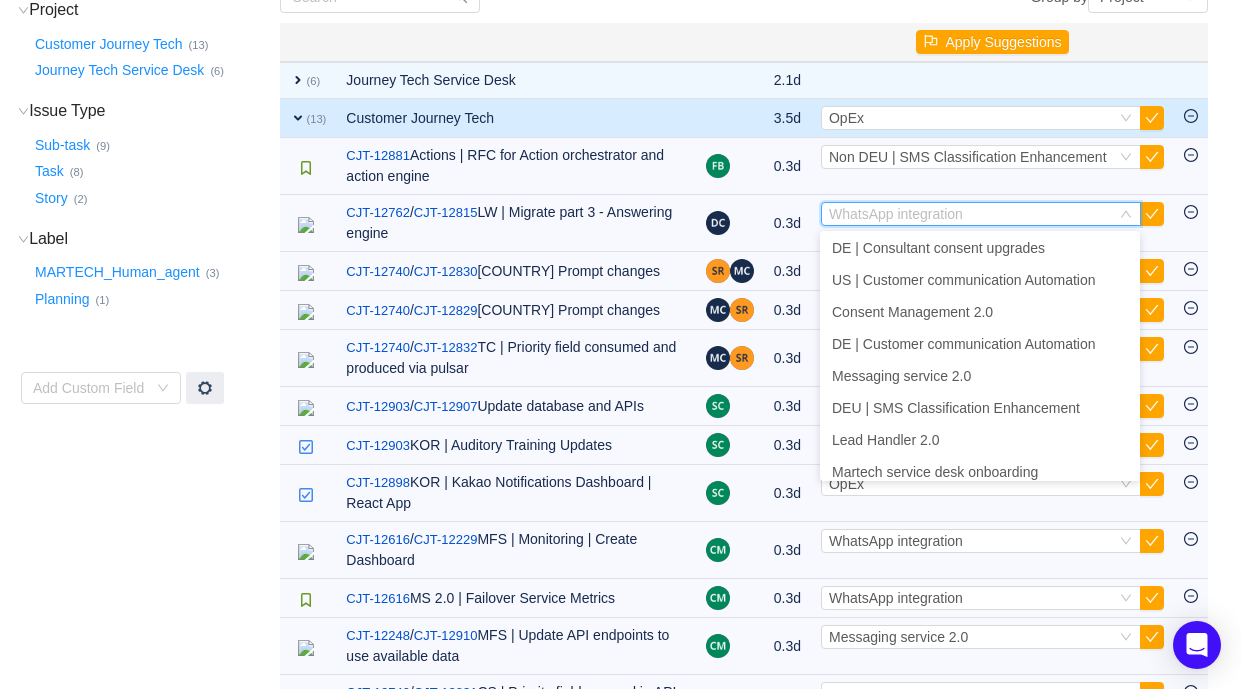 scroll, scrollTop: 622, scrollLeft: 0, axis: vertical 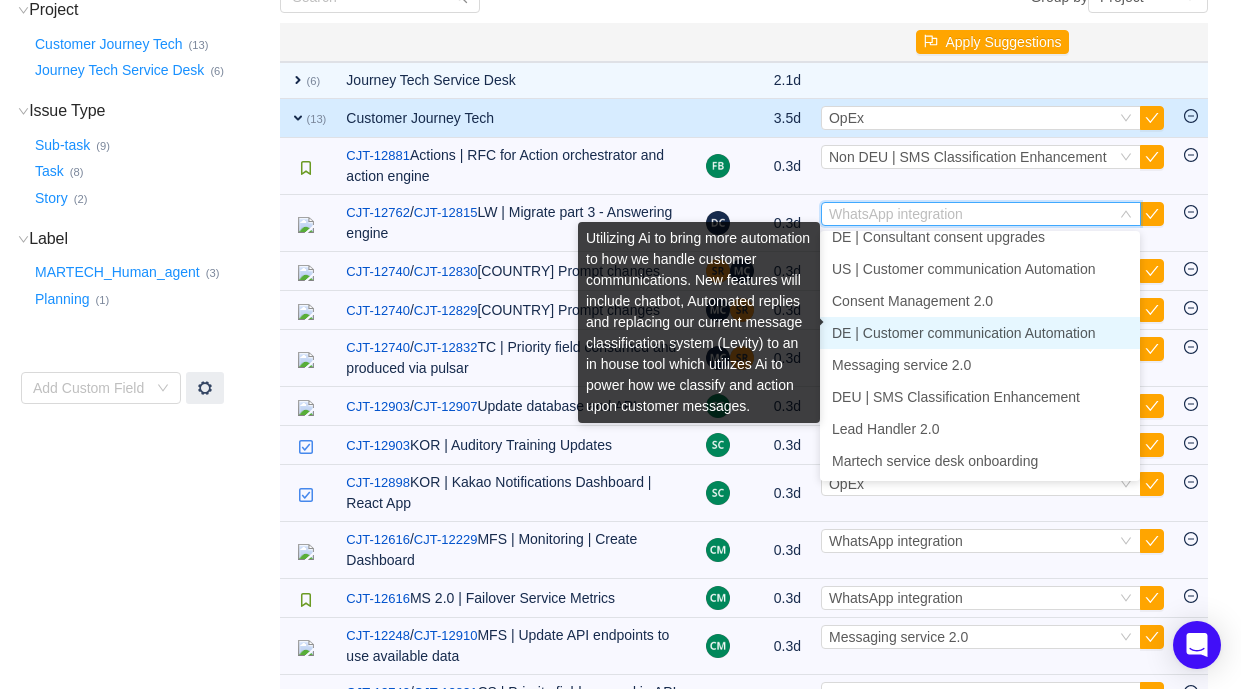 click on "DE | Customer communication Automation" at bounding box center [964, 333] 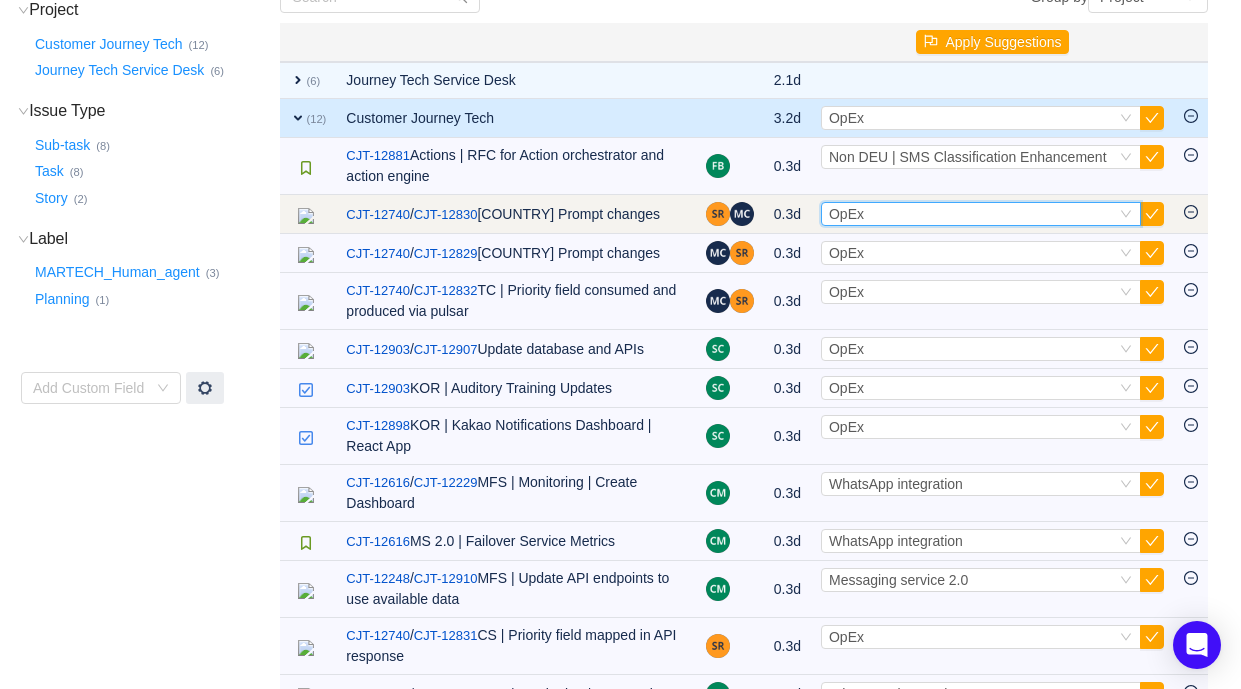 click on "Select  OpEx" at bounding box center (972, 214) 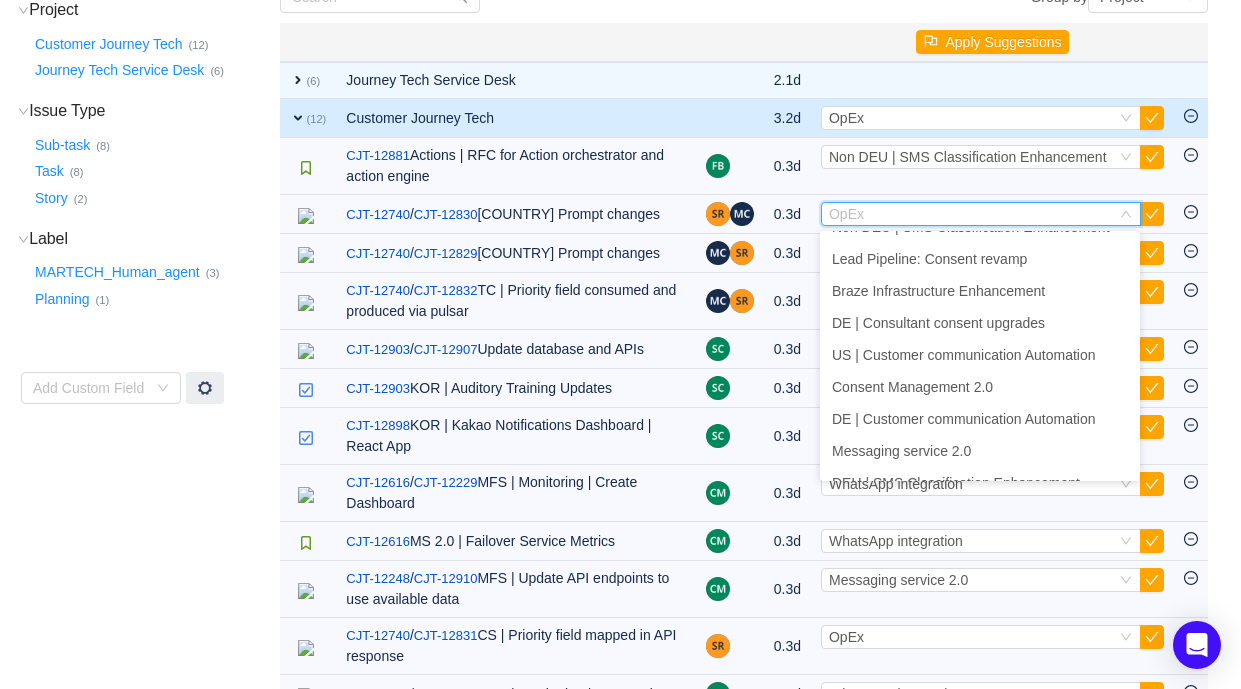 scroll, scrollTop: 622, scrollLeft: 0, axis: vertical 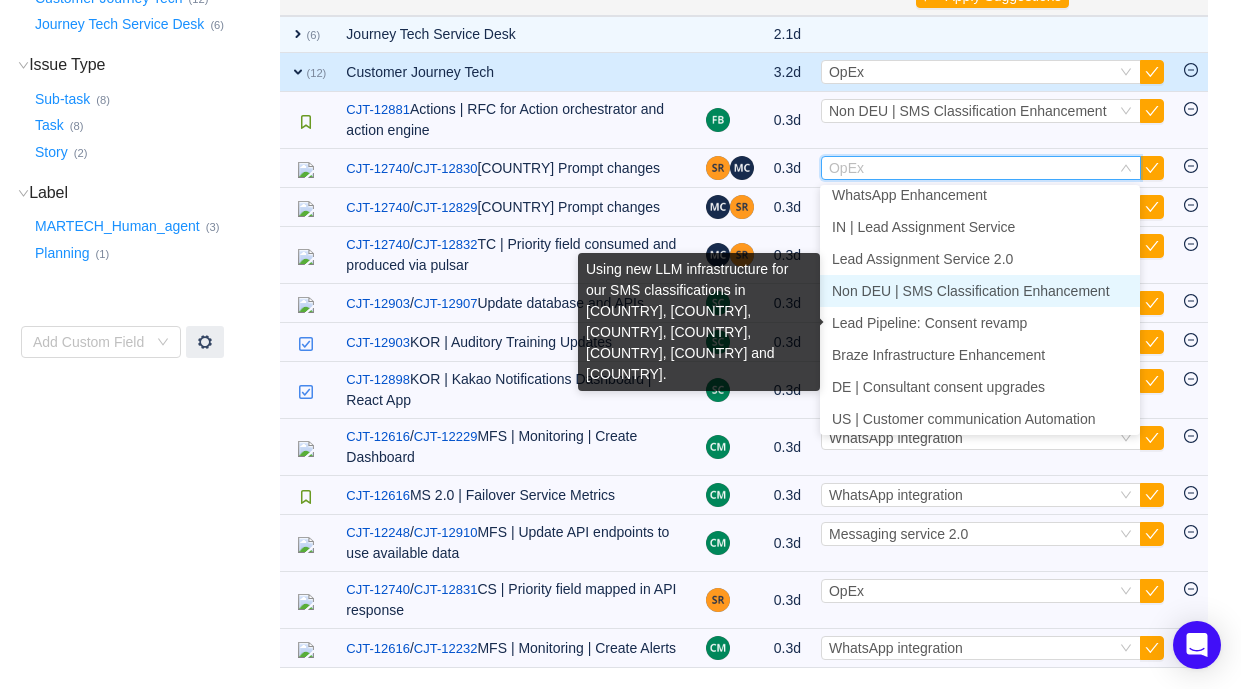 click on "Non DEU | SMS Classification Enhancement" at bounding box center [971, 291] 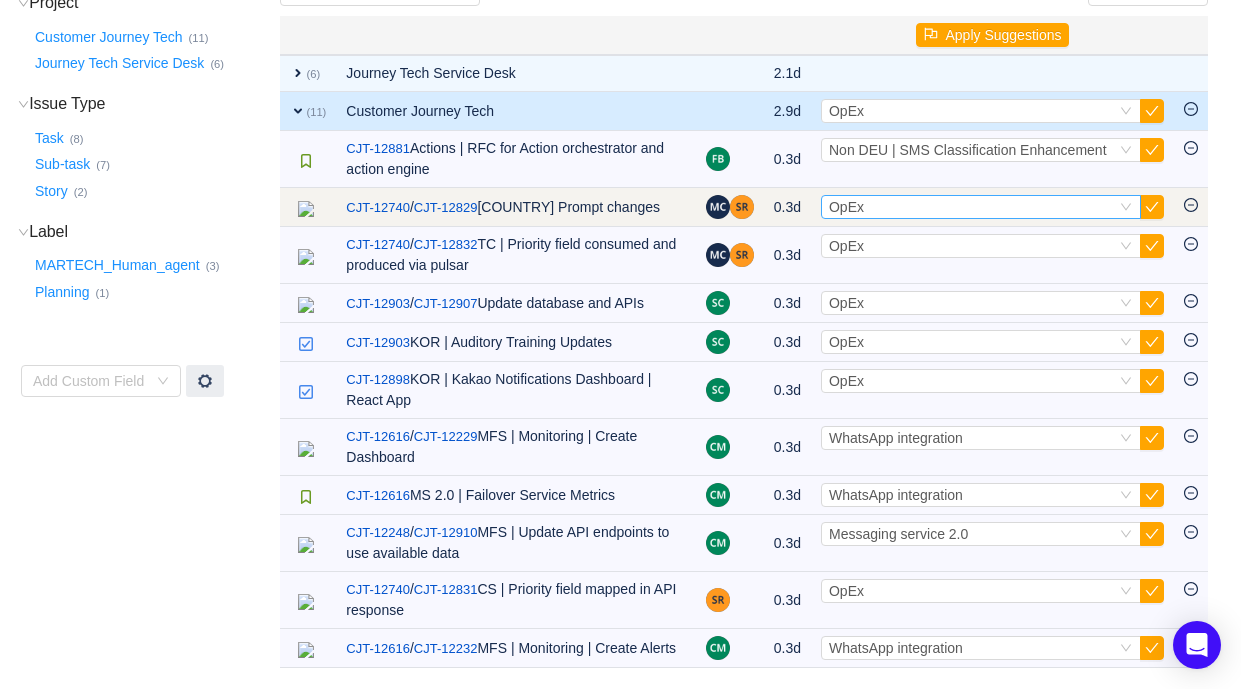 scroll, scrollTop: 271, scrollLeft: 0, axis: vertical 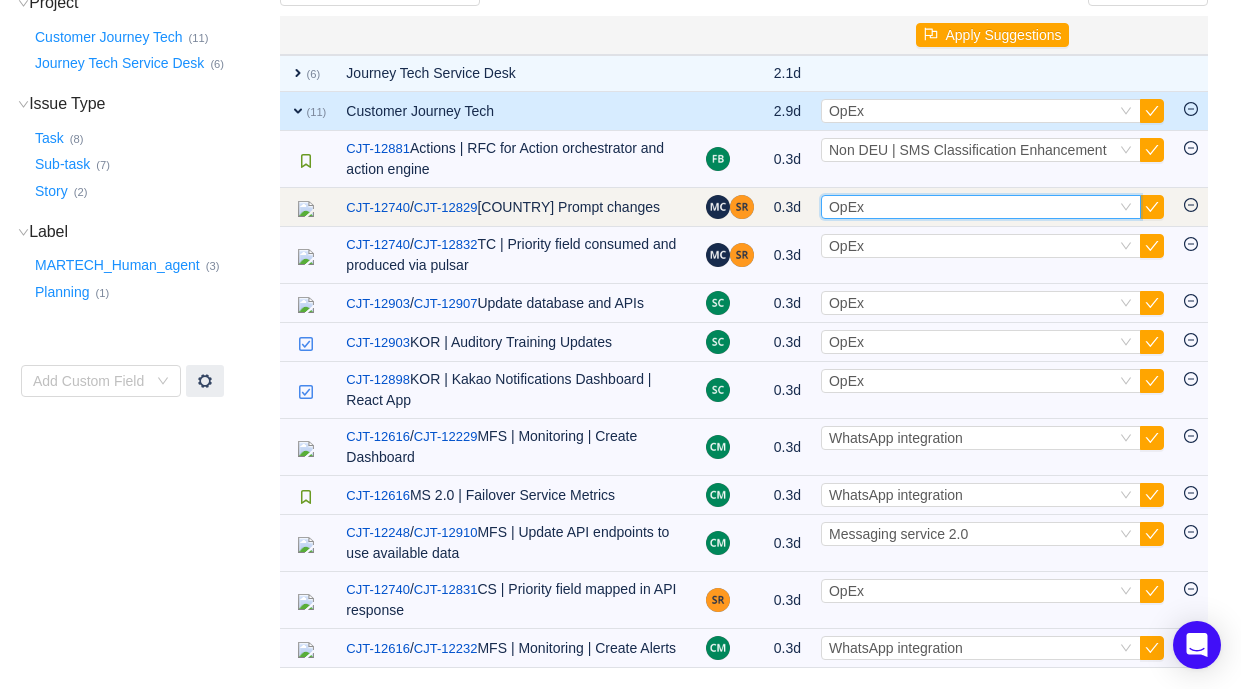 click on "Select  OpEx" at bounding box center (972, 207) 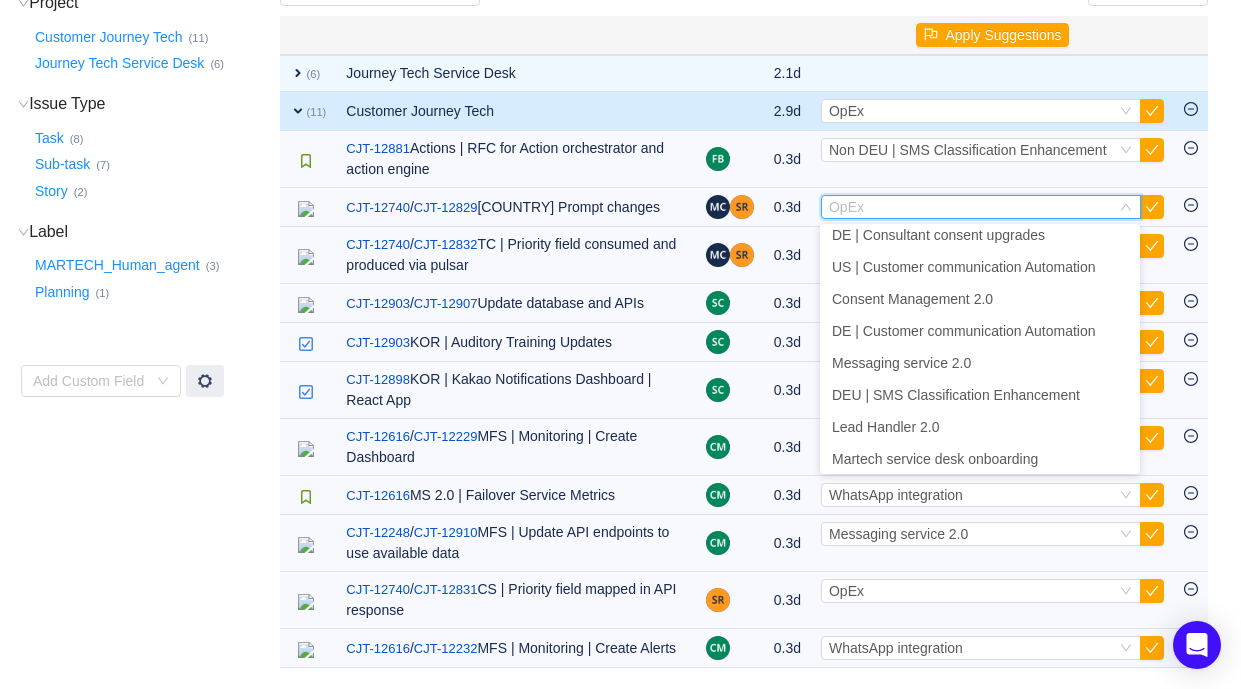 scroll, scrollTop: 622, scrollLeft: 0, axis: vertical 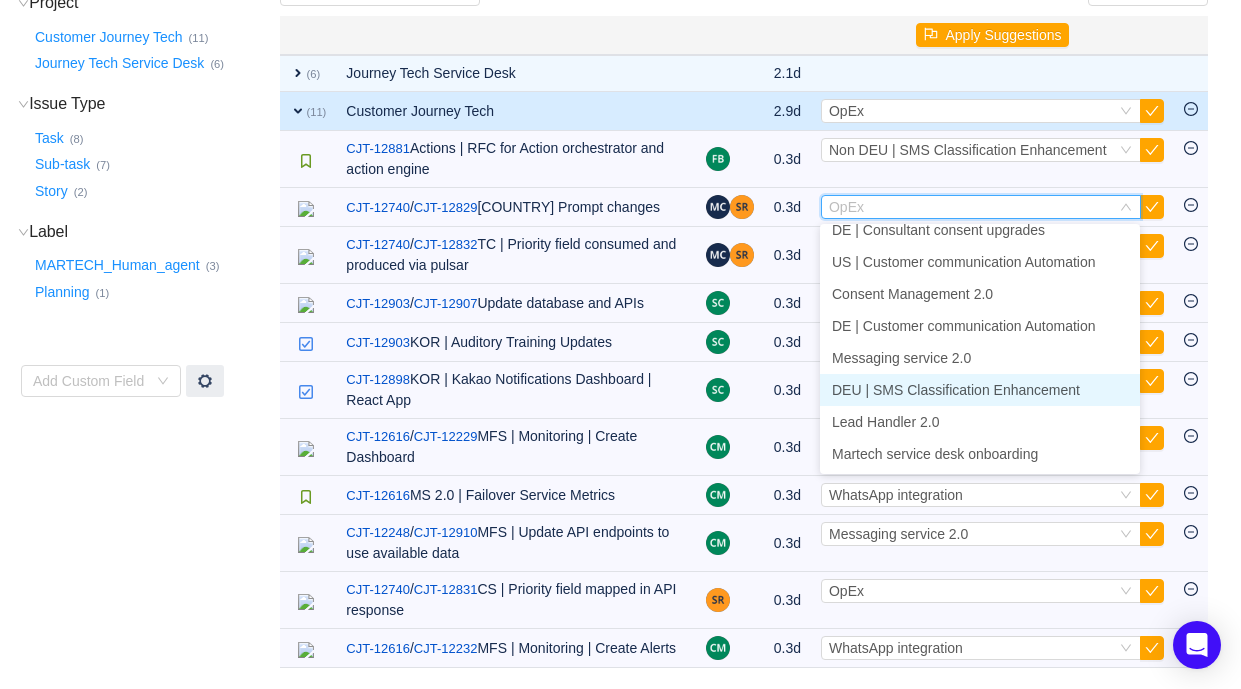 click on "DEU | SMS Classification Enhancement" at bounding box center [956, 390] 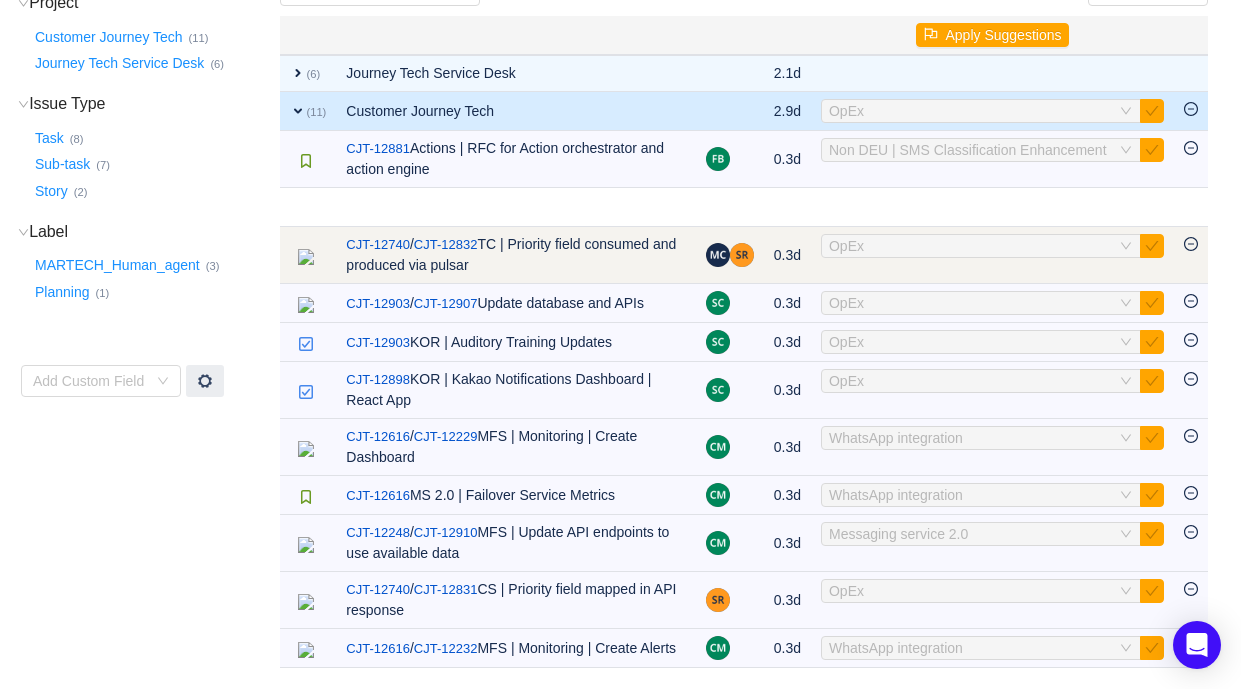 scroll, scrollTop: 232, scrollLeft: 0, axis: vertical 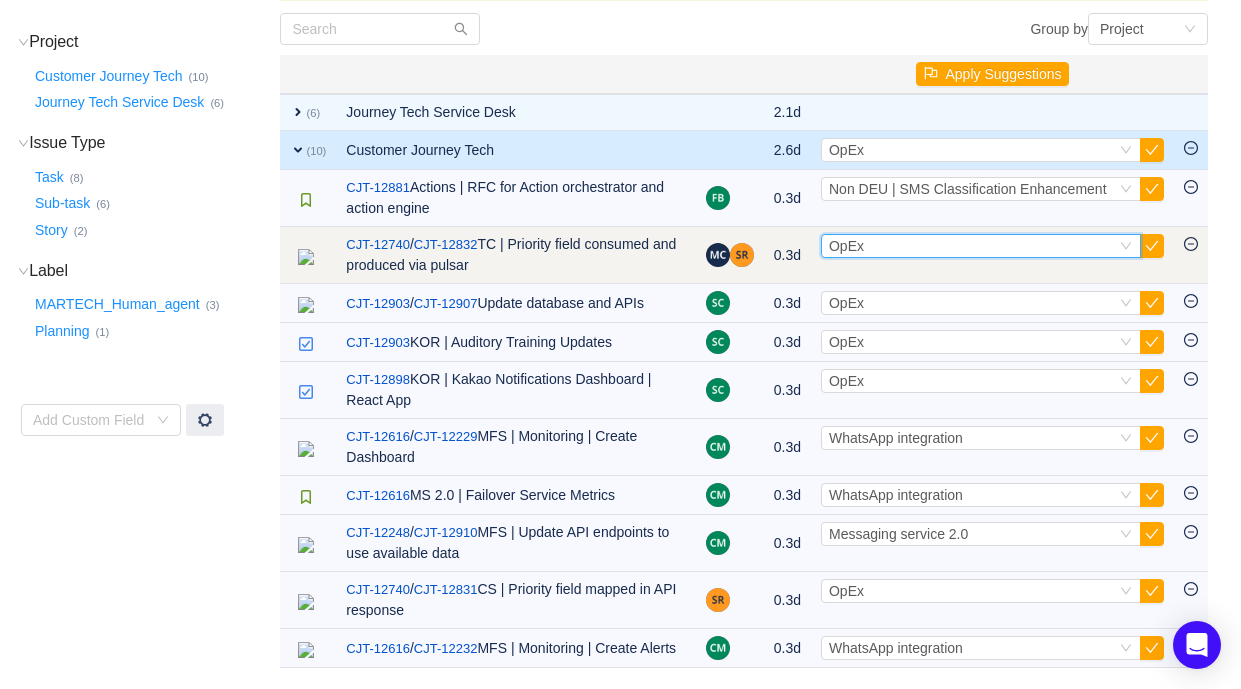 click on "Select  OpEx" at bounding box center (972, 246) 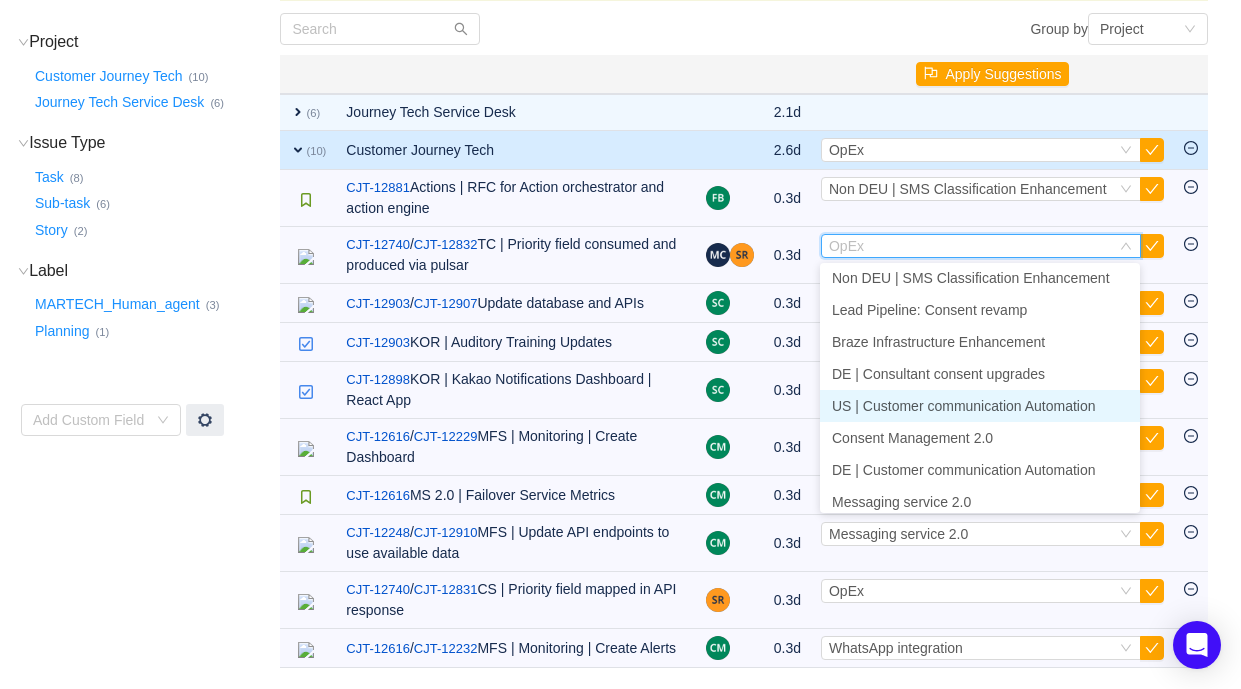 scroll, scrollTop: 463, scrollLeft: 0, axis: vertical 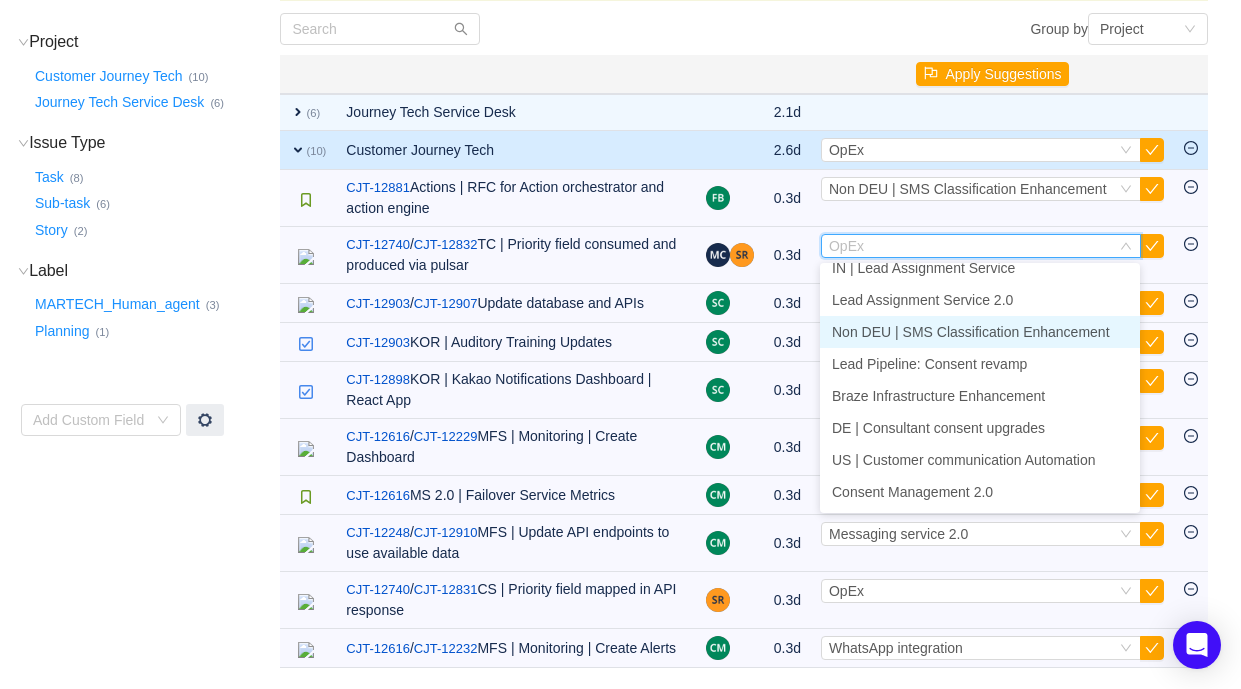 click on "Non DEU | SMS Classification Enhancement" at bounding box center (971, 332) 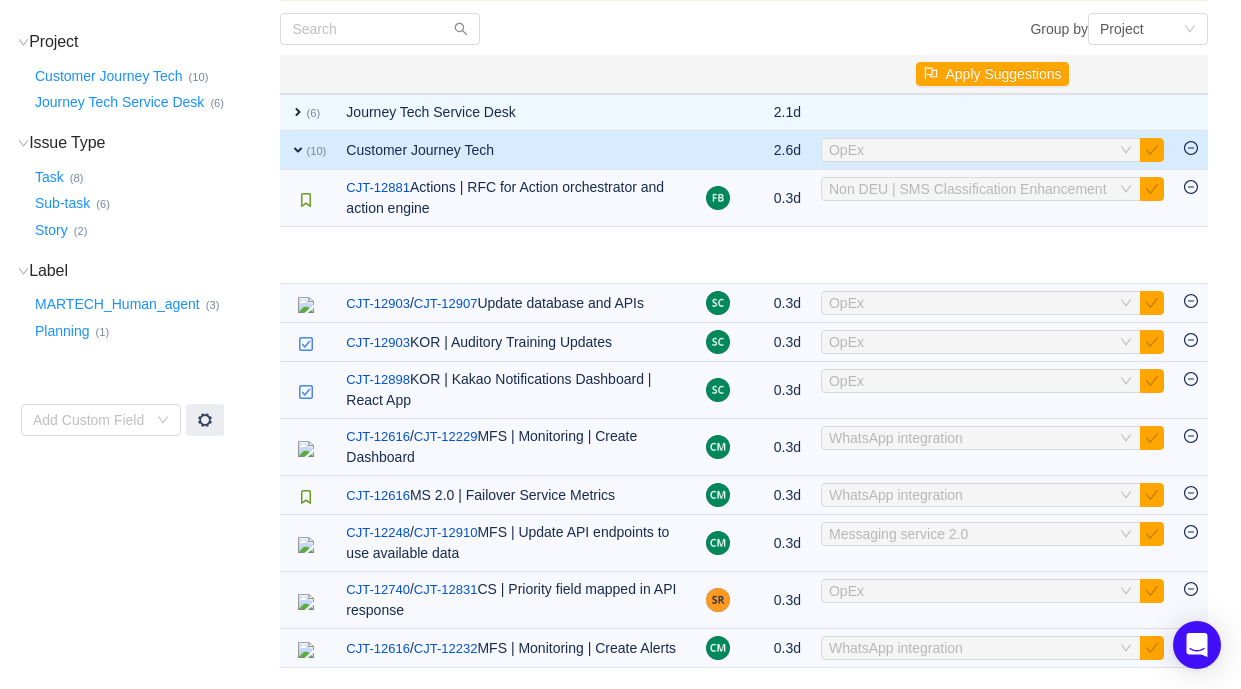 scroll, scrollTop: 157, scrollLeft: 0, axis: vertical 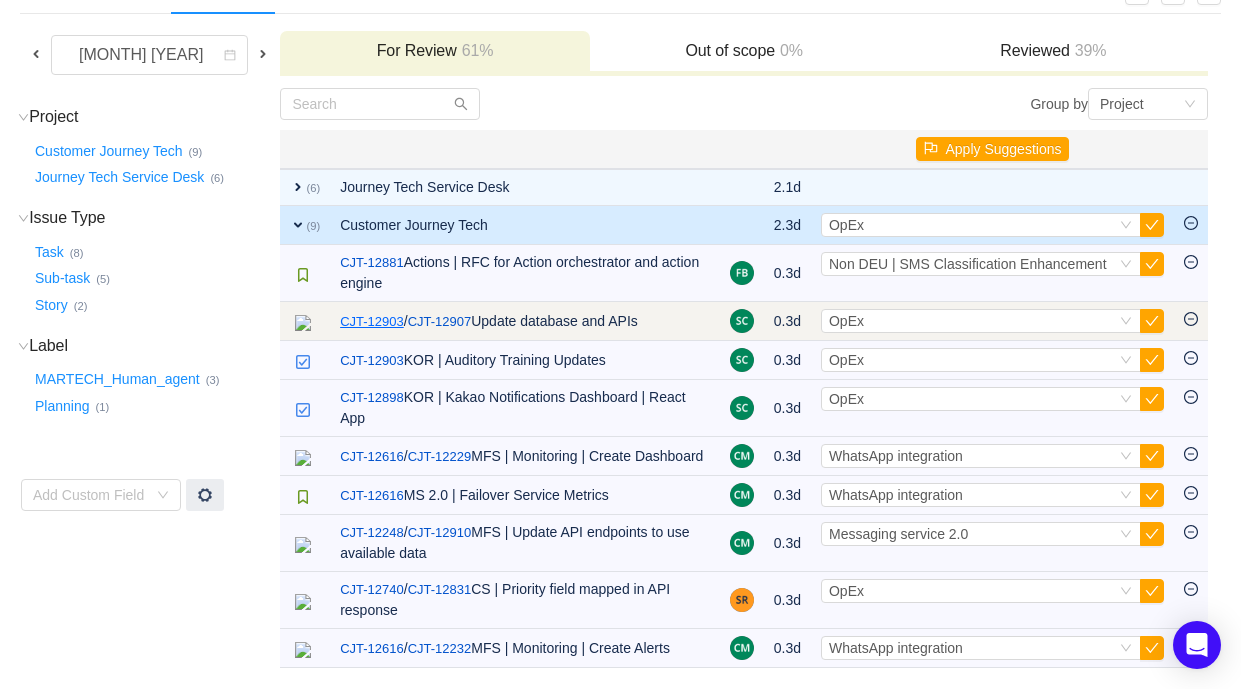 click on "CJT-12903" at bounding box center (372, 322) 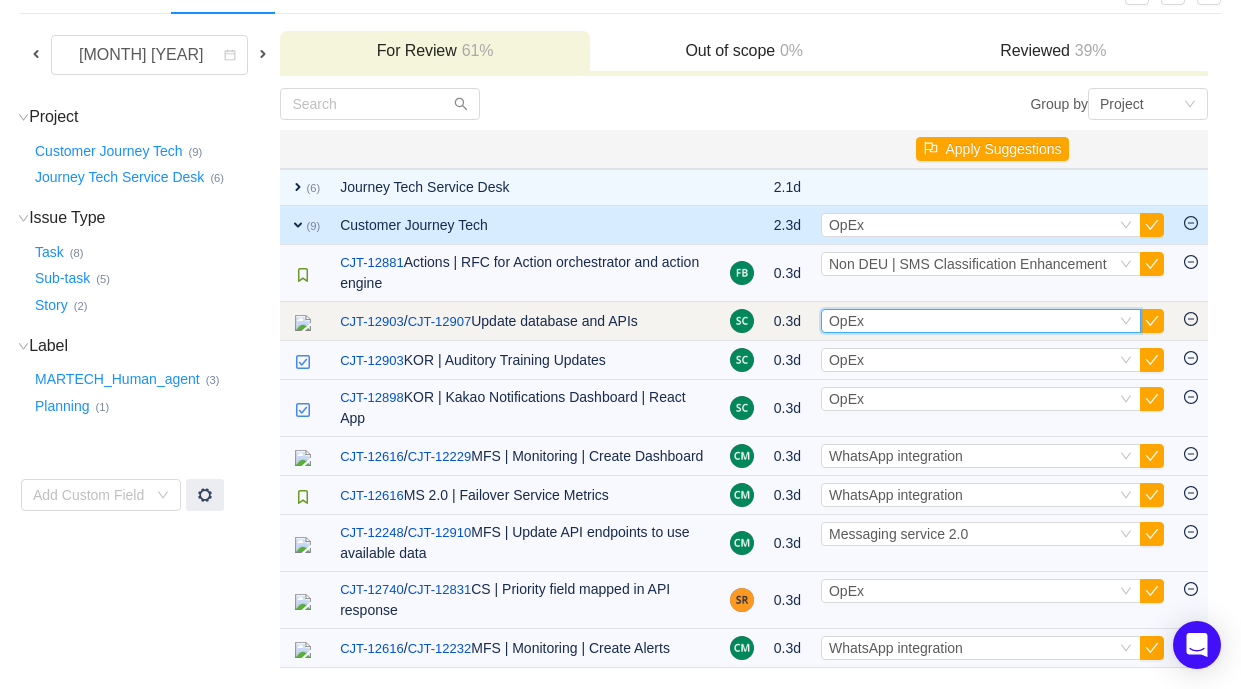 click on "Select  OpEx" at bounding box center [972, 321] 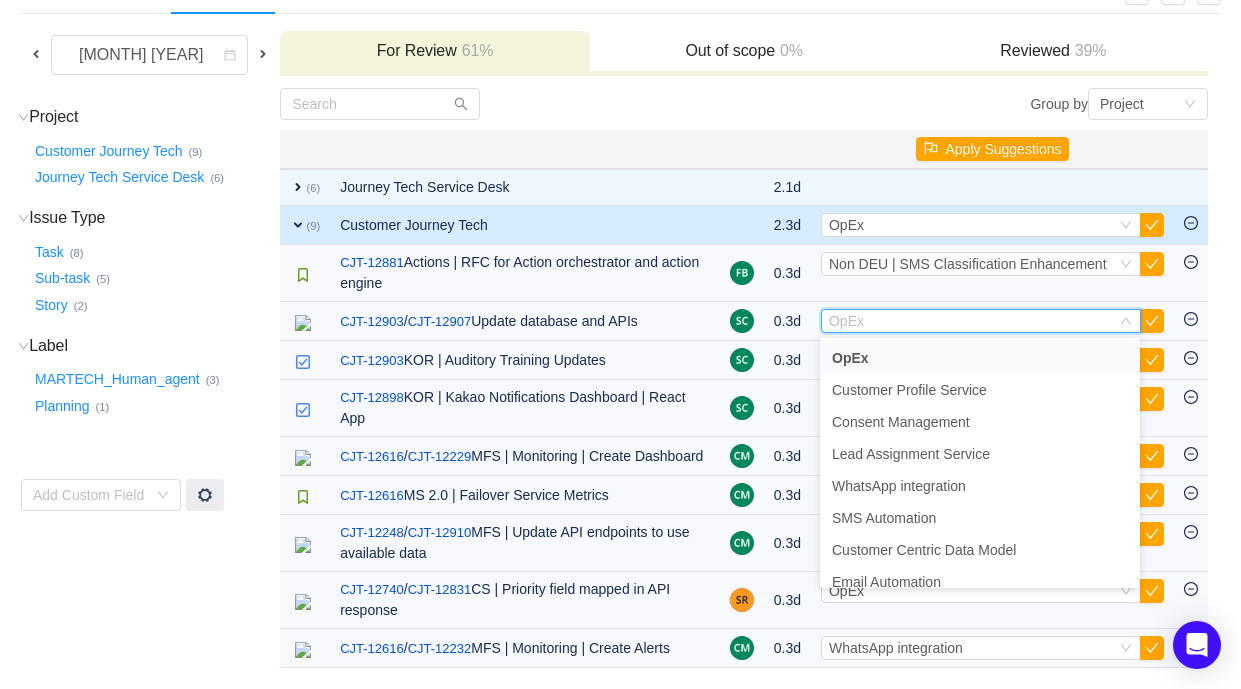 click on "Apply Suggestions" at bounding box center [992, 149] 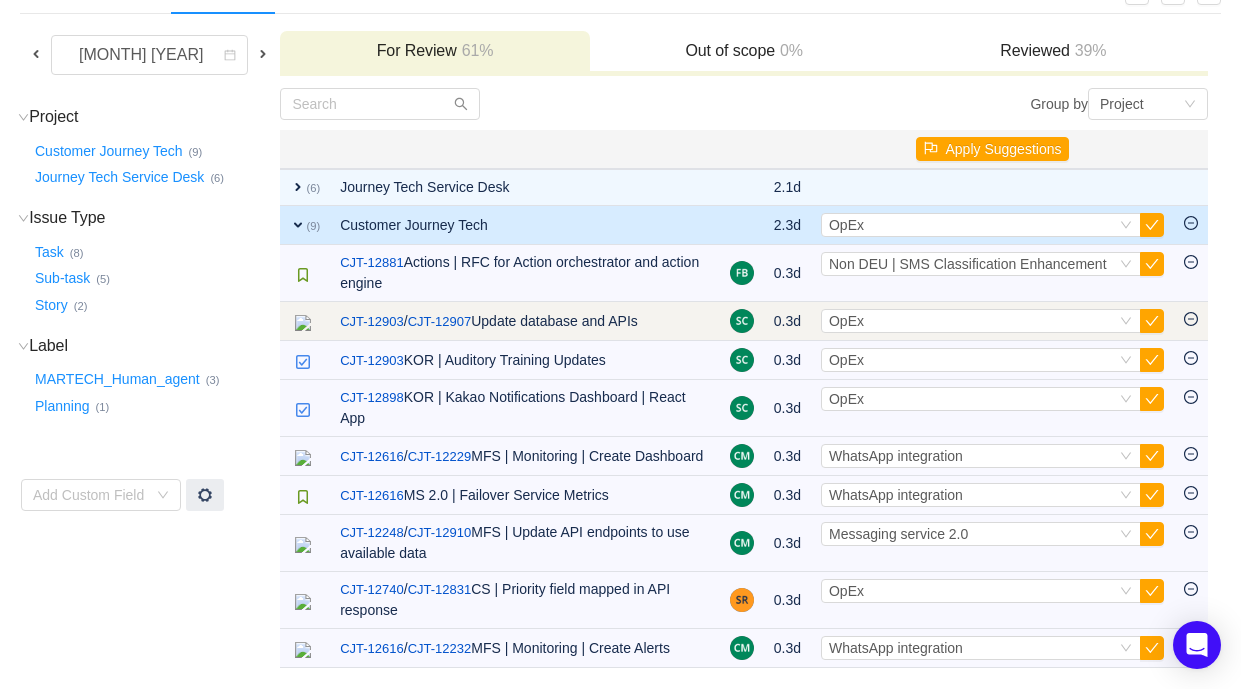 click 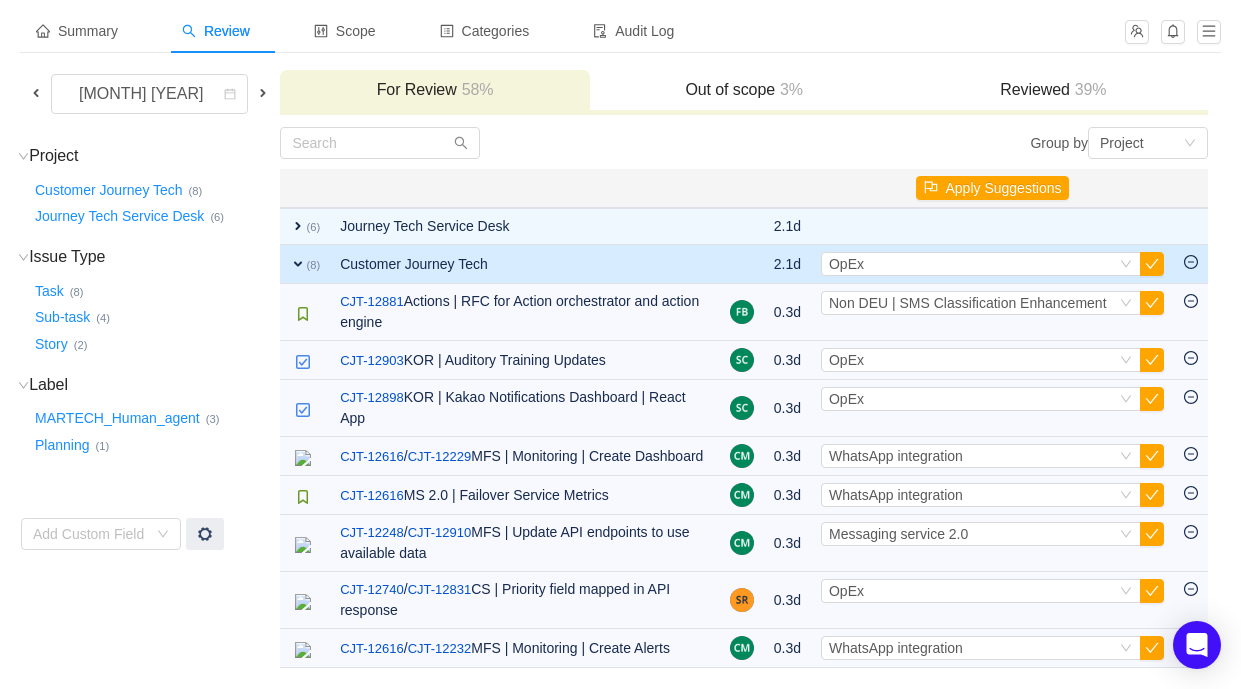 scroll, scrollTop: 118, scrollLeft: 0, axis: vertical 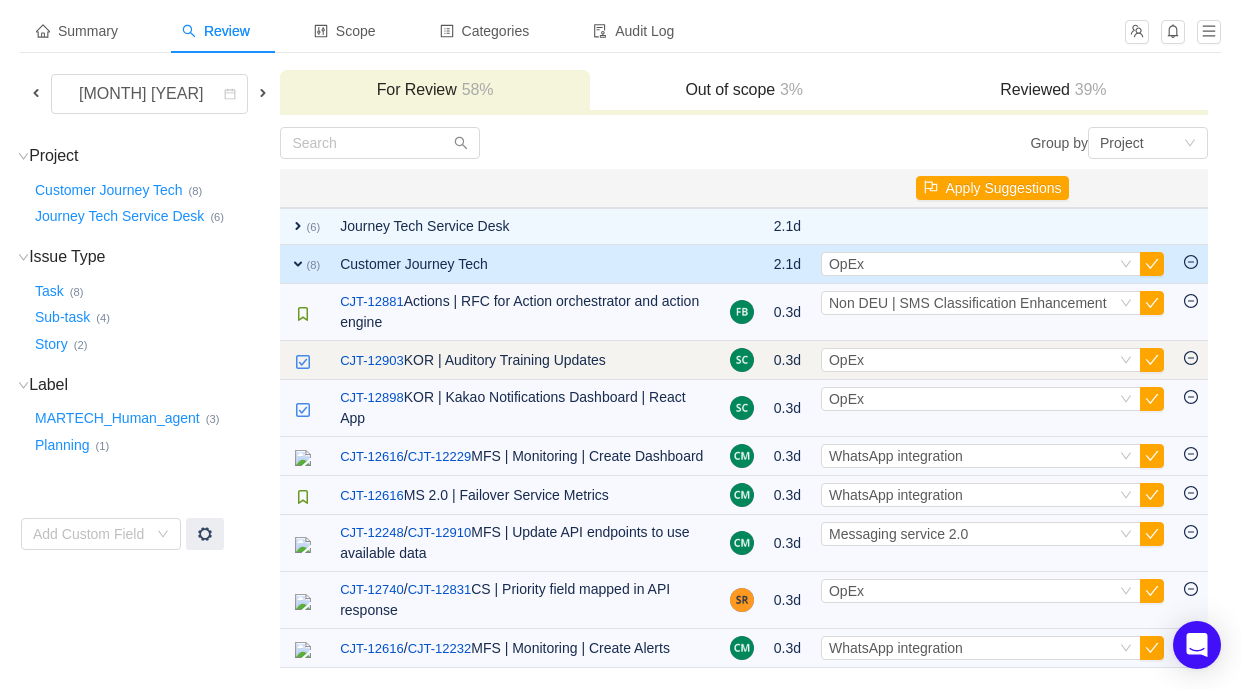click 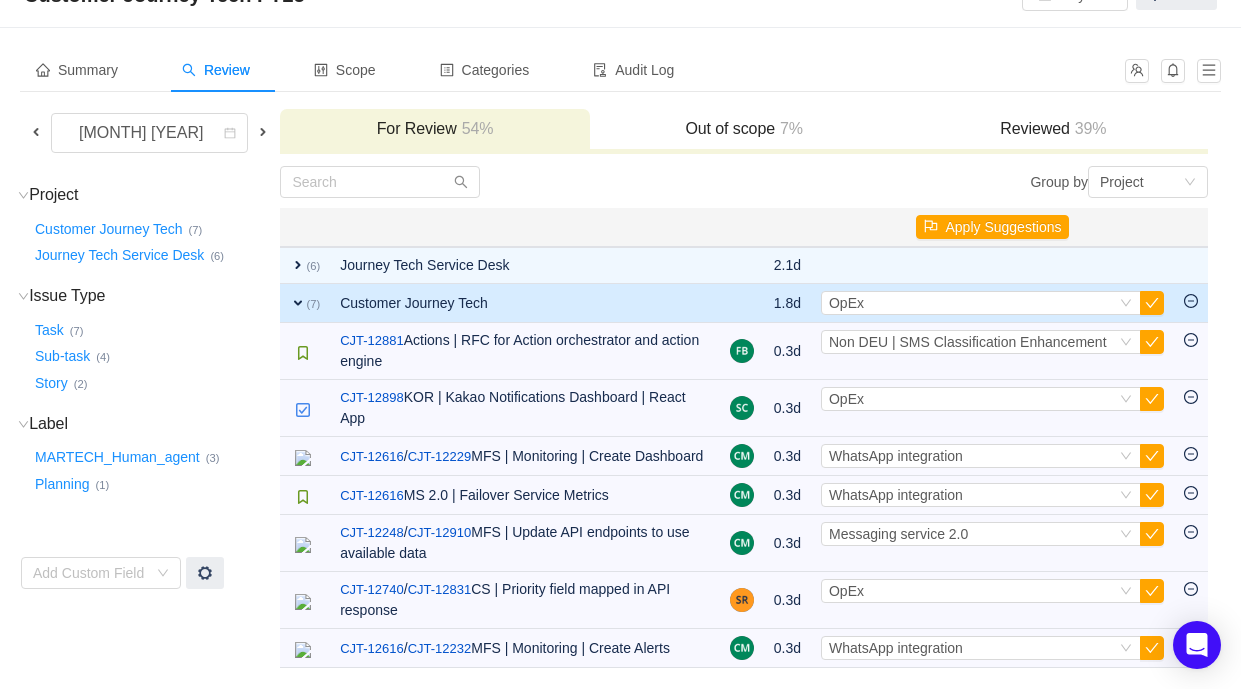 scroll, scrollTop: 79, scrollLeft: 0, axis: vertical 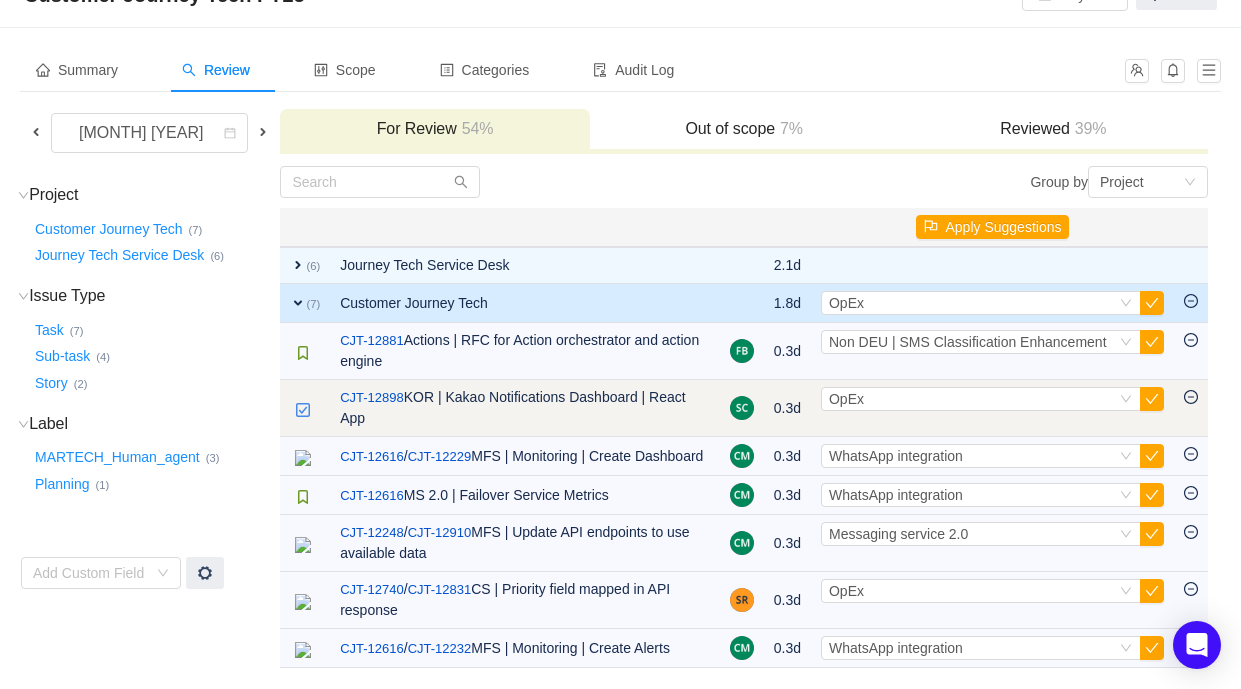 click 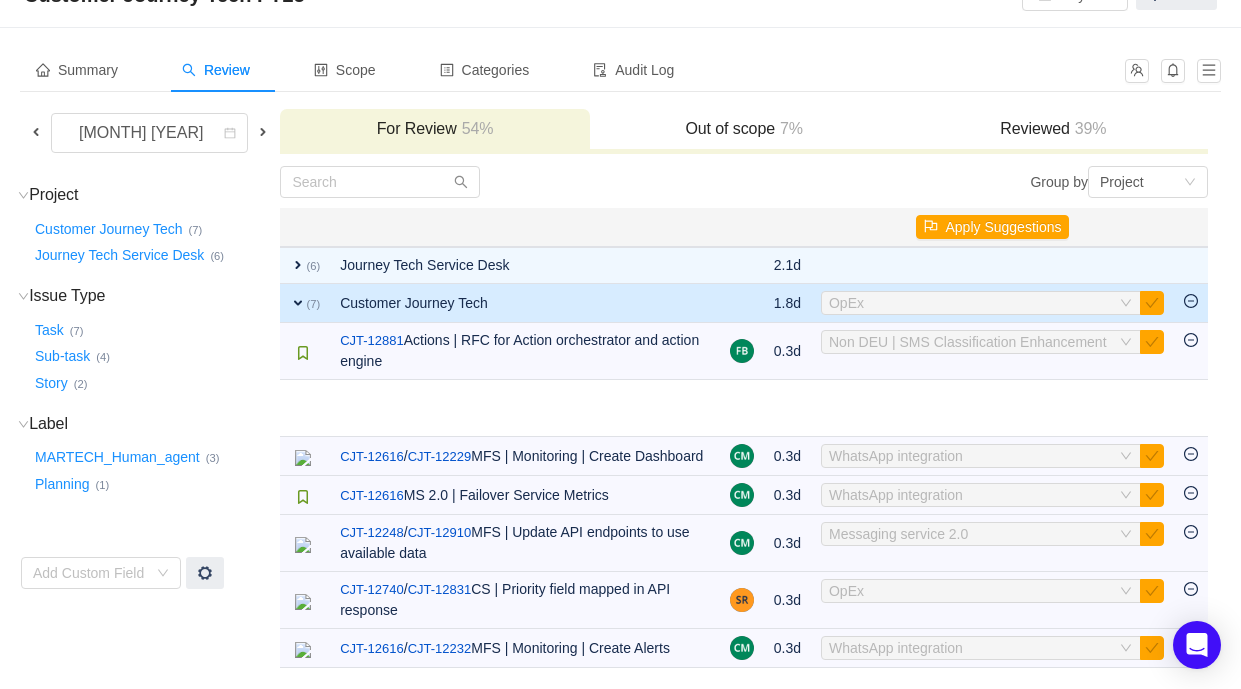 scroll, scrollTop: 22, scrollLeft: 0, axis: vertical 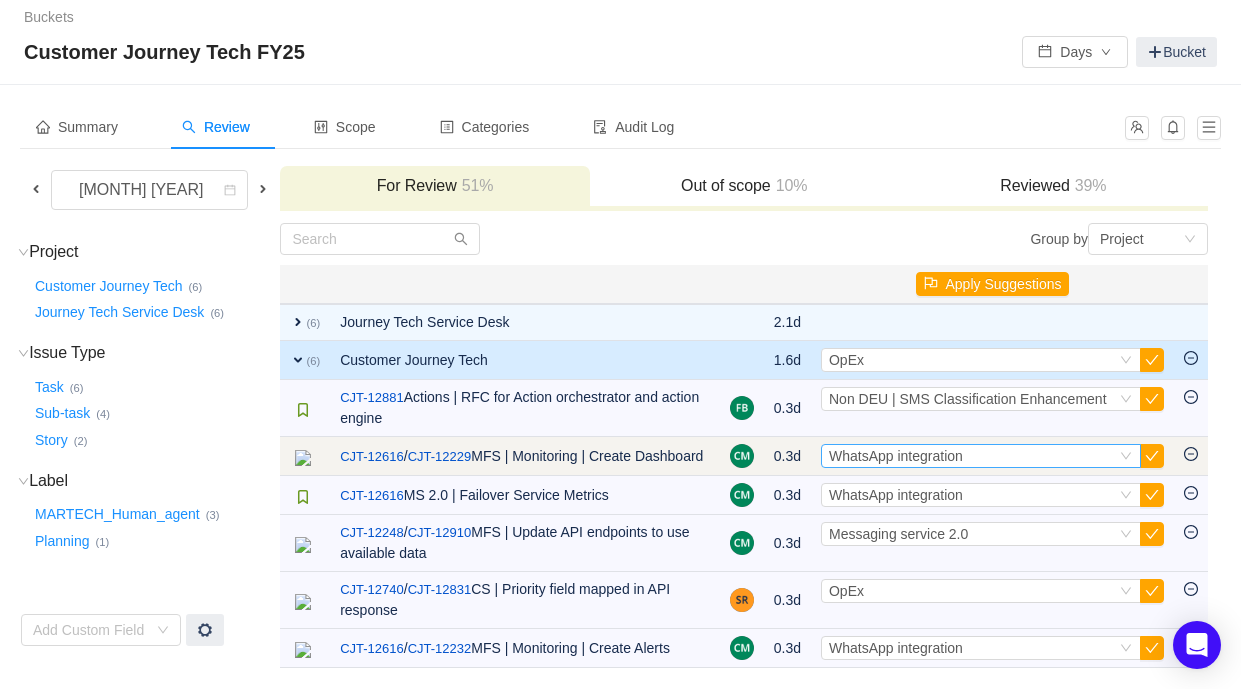 click on "WhatsApp integration" at bounding box center [896, 456] 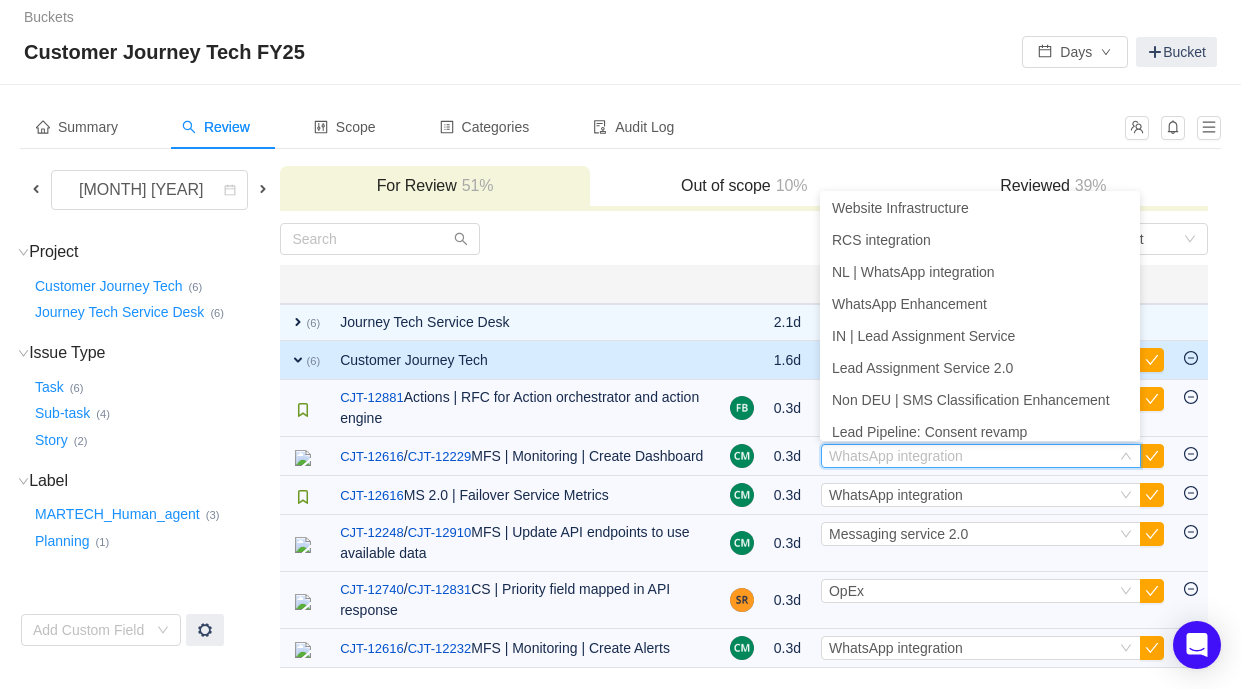 scroll, scrollTop: 622, scrollLeft: 0, axis: vertical 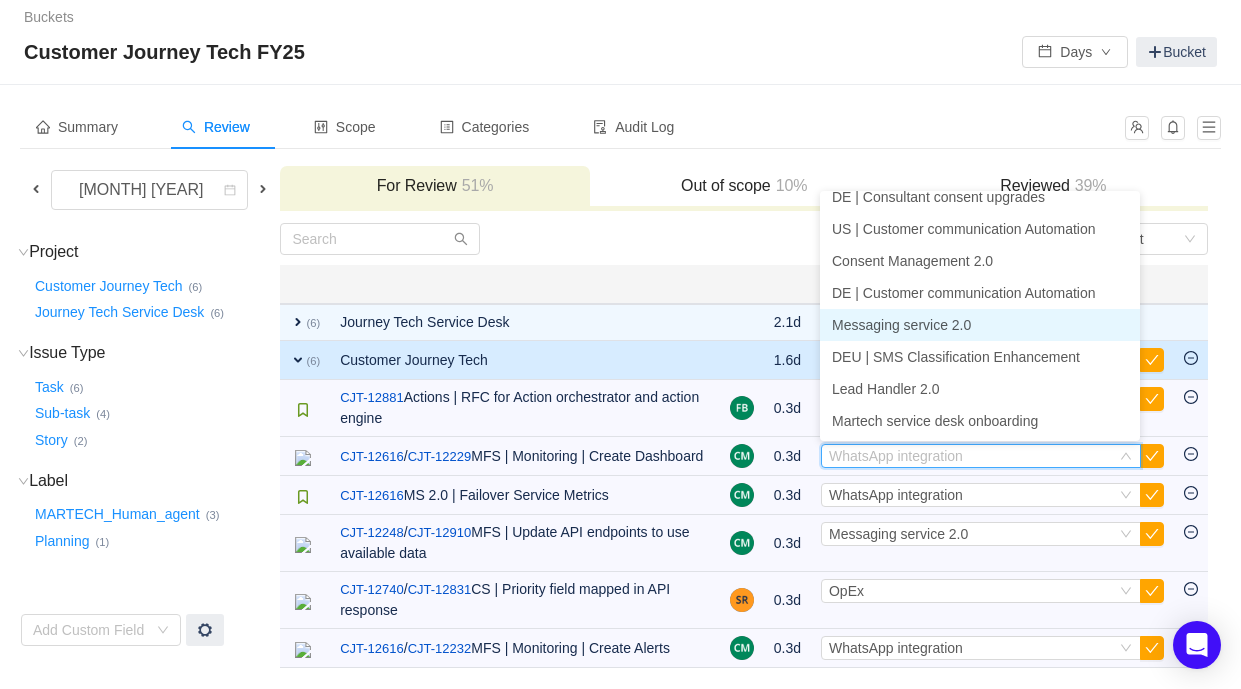 click on "Messaging service 2.0" at bounding box center (901, 325) 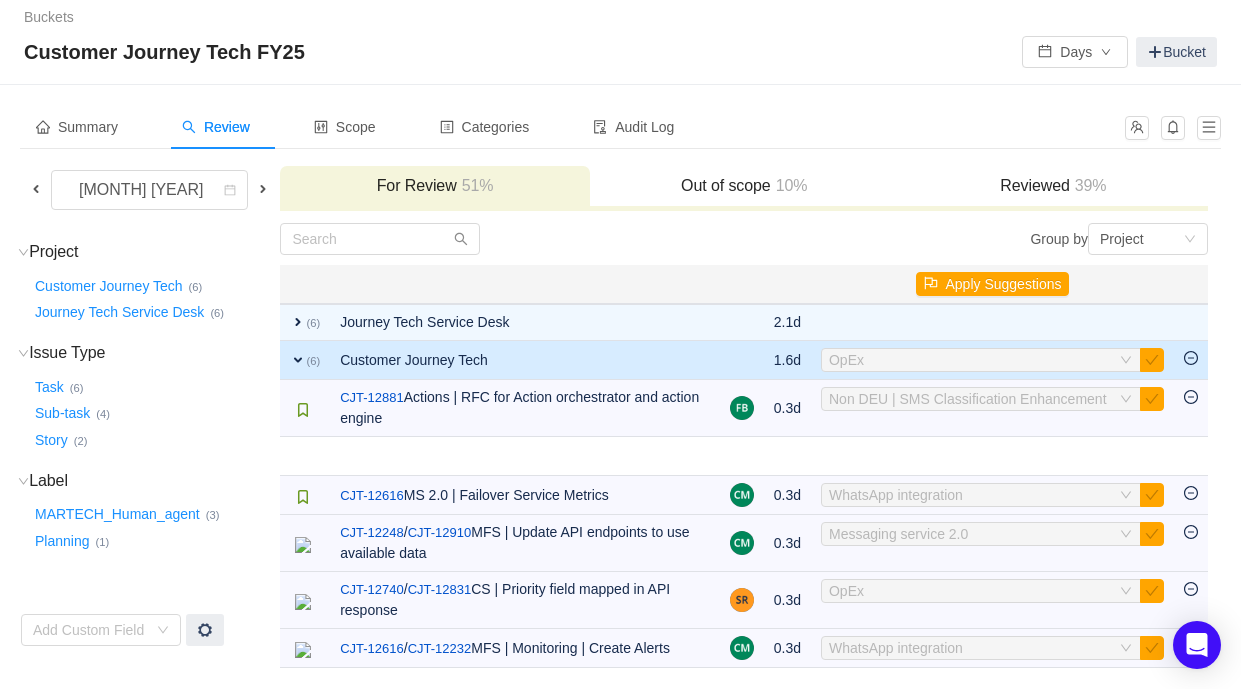 scroll, scrollTop: 0, scrollLeft: 0, axis: both 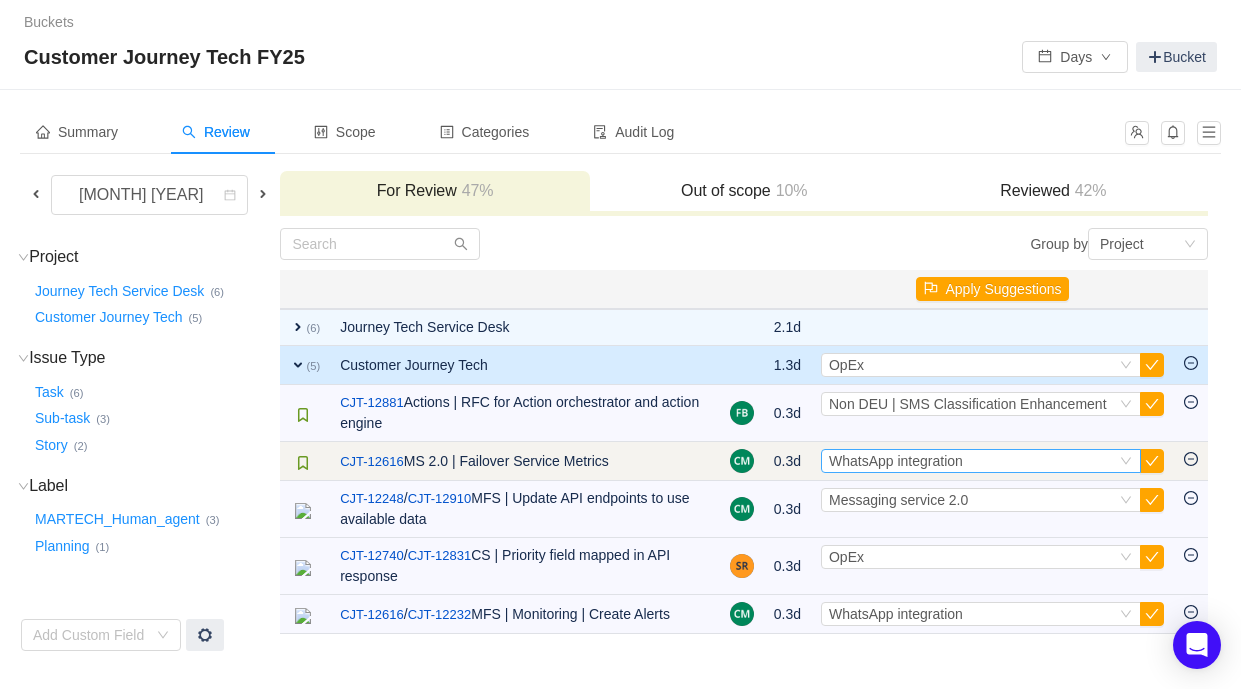 click on "WhatsApp integration" at bounding box center [896, 461] 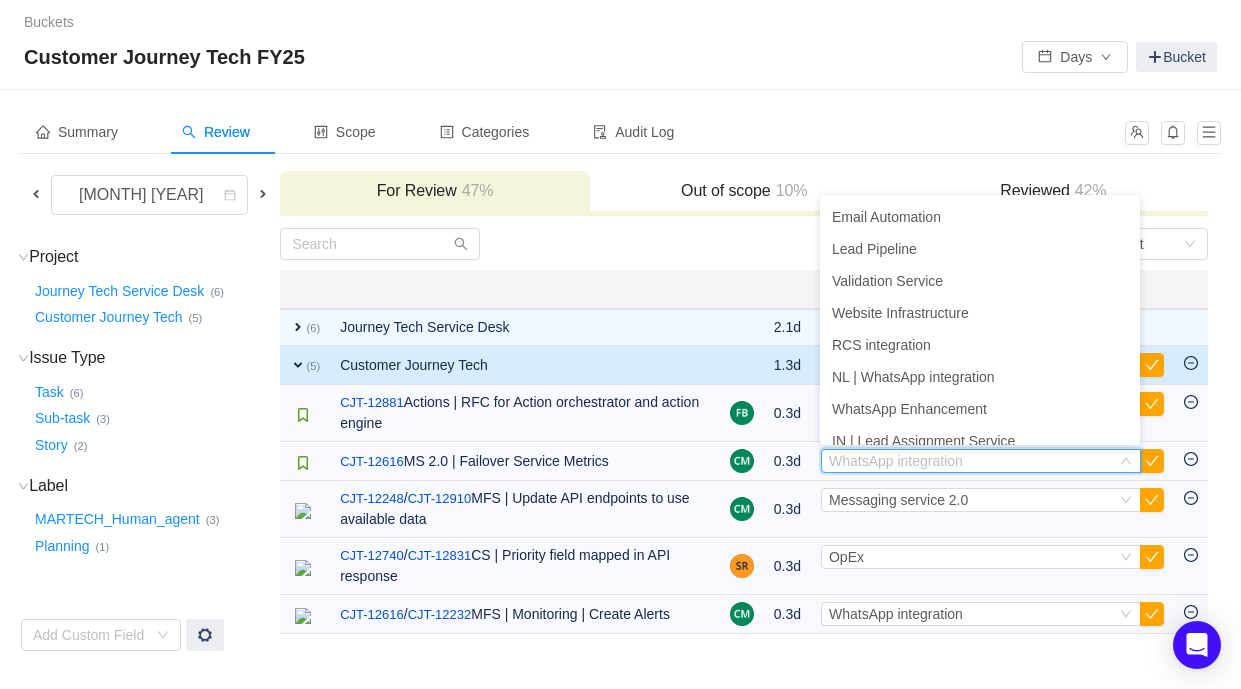 scroll, scrollTop: 622, scrollLeft: 0, axis: vertical 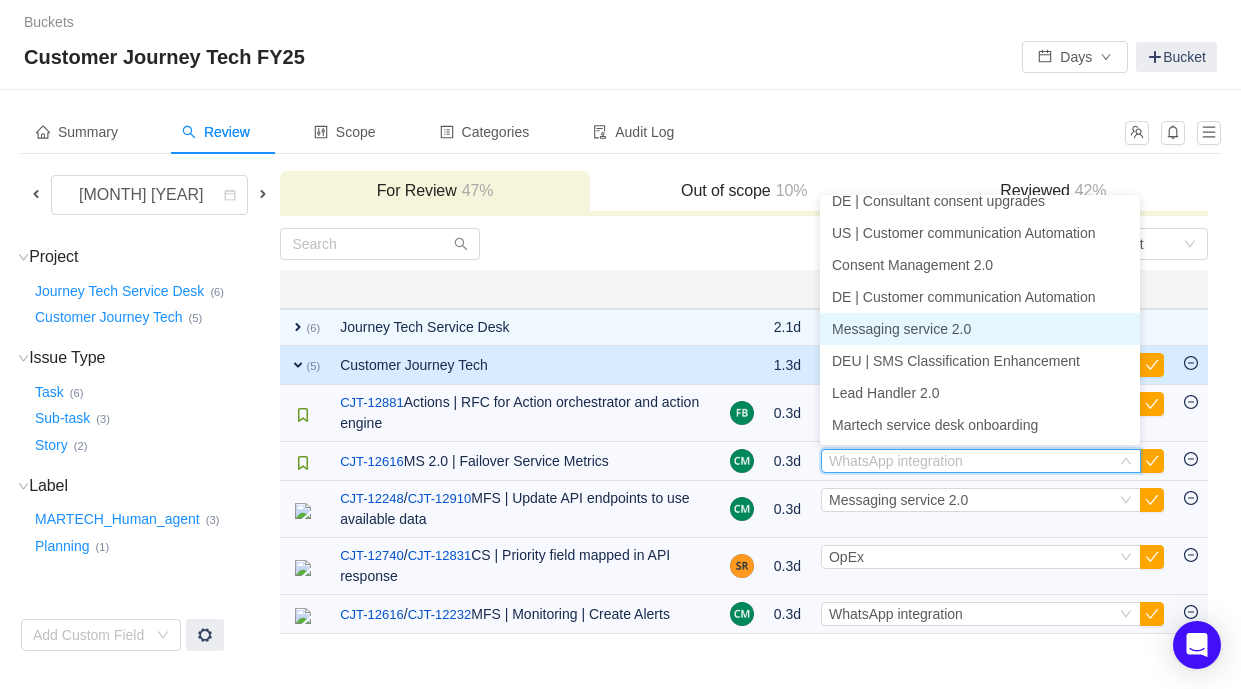 click on "Messaging service 2.0" at bounding box center [901, 329] 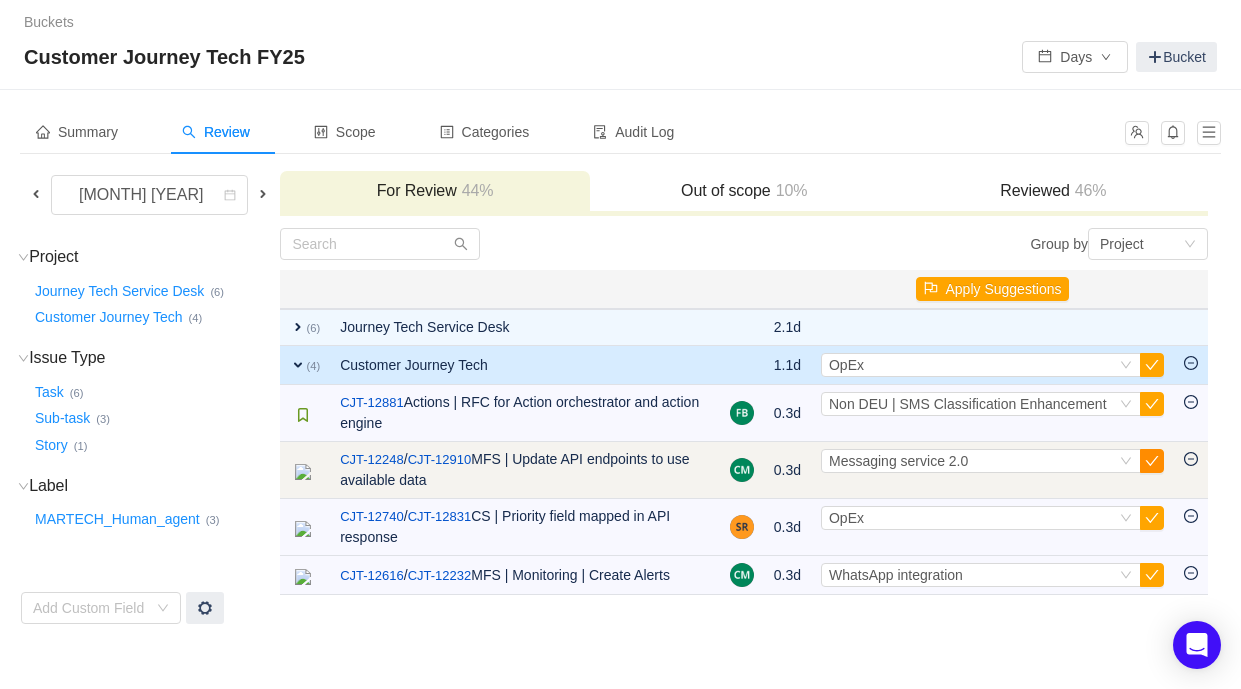 click at bounding box center (1152, 461) 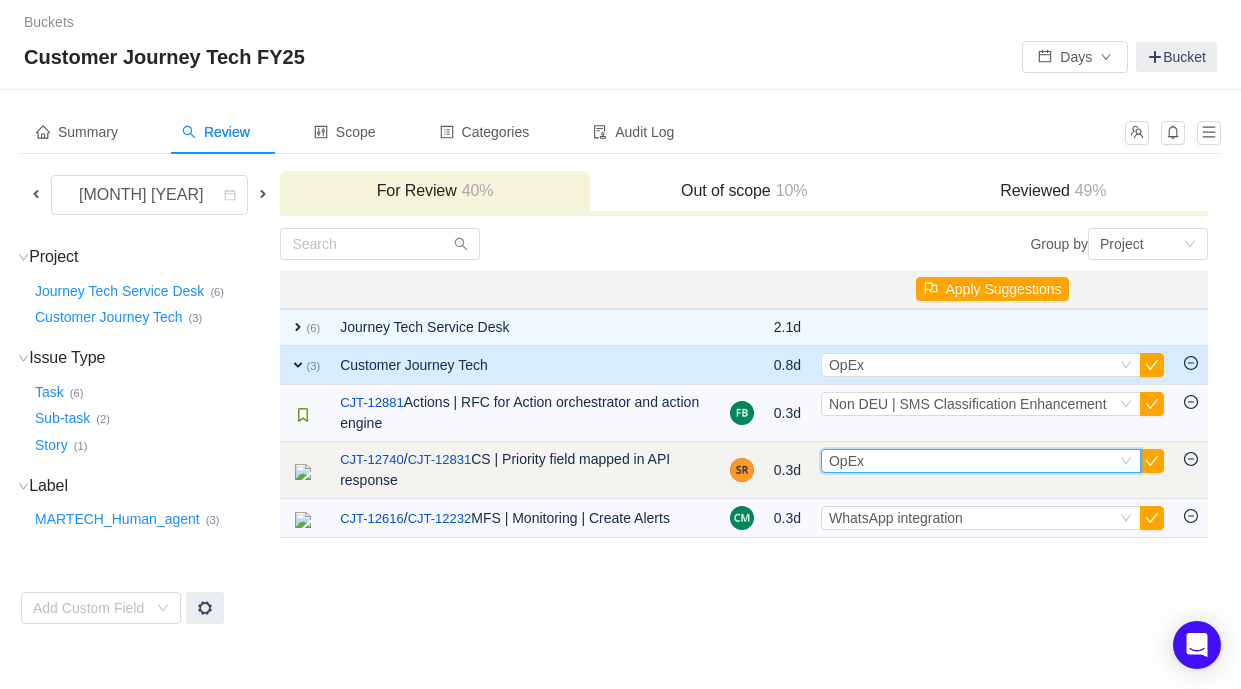 click on "Select  OpEx" at bounding box center (972, 461) 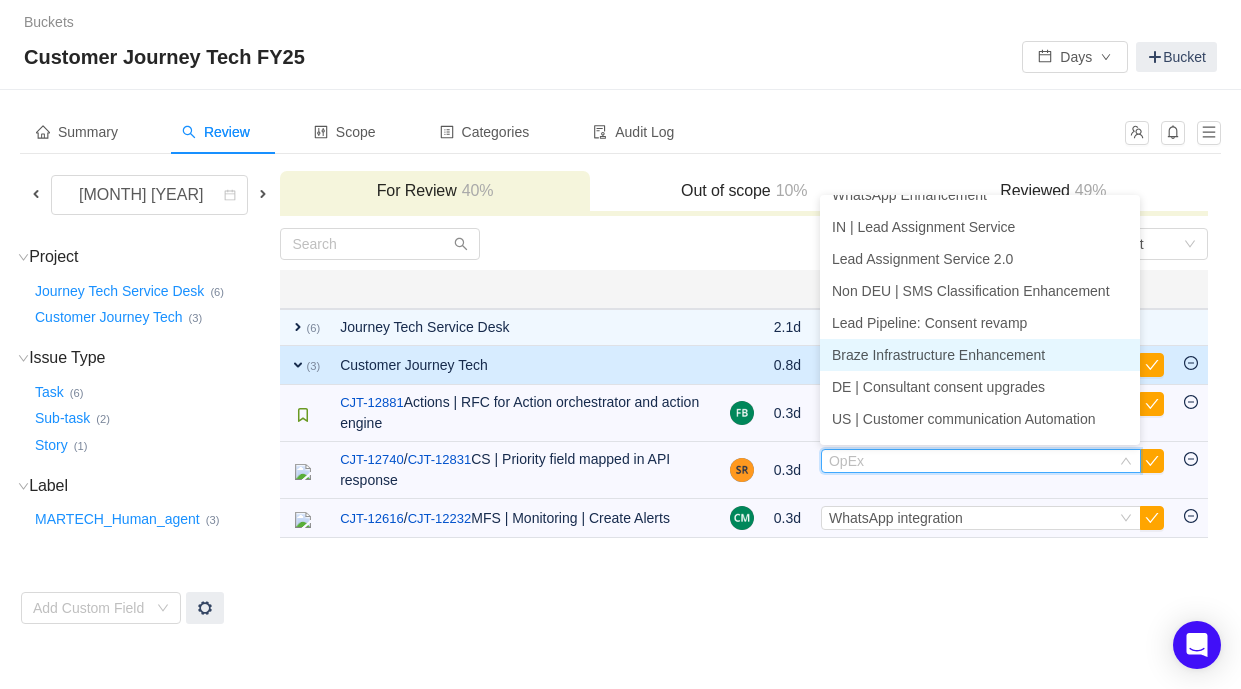 scroll, scrollTop: 435, scrollLeft: 0, axis: vertical 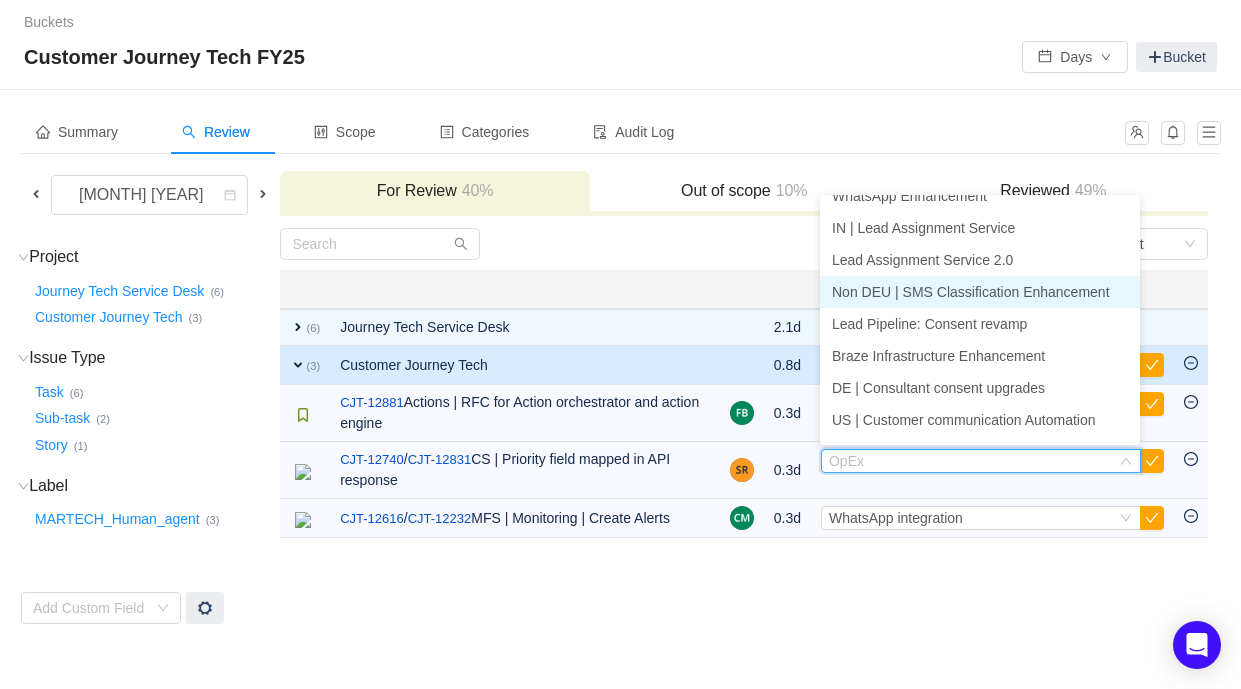 click on "Non DEU | SMS Classification Enhancement" at bounding box center (971, 292) 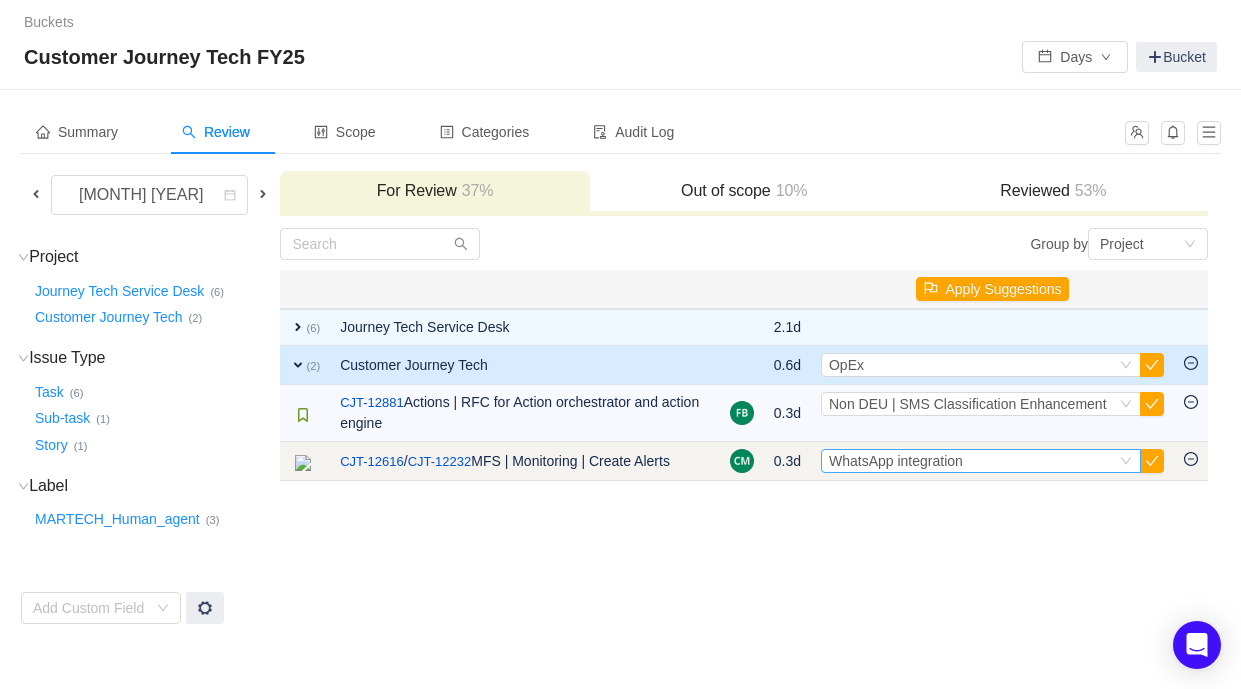 click on "Select WhatsApp integration" at bounding box center (972, 461) 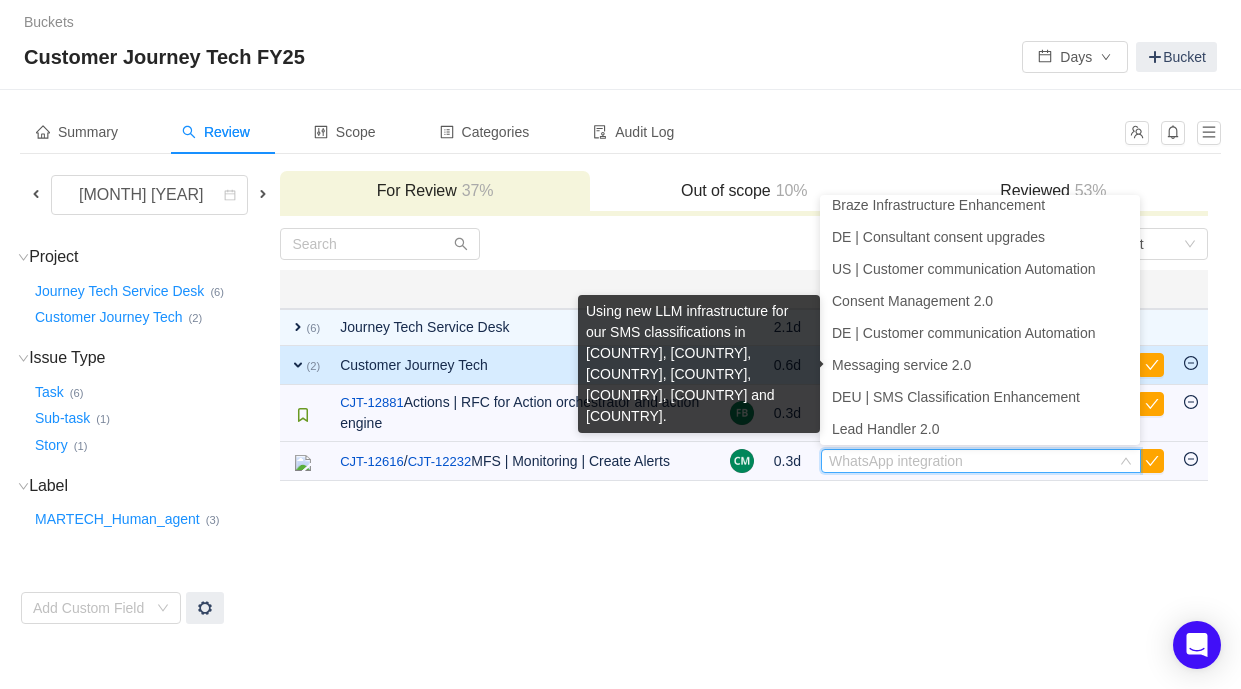 scroll, scrollTop: 600, scrollLeft: 0, axis: vertical 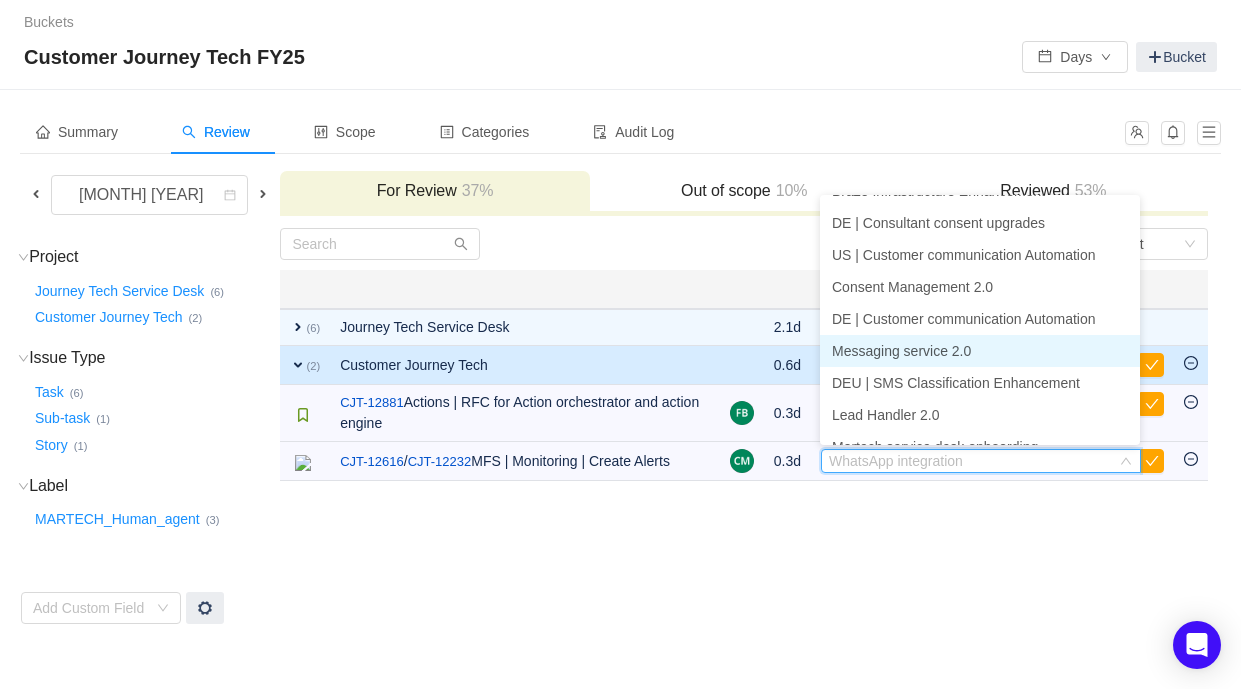 click on "Messaging service 2.0" at bounding box center [901, 351] 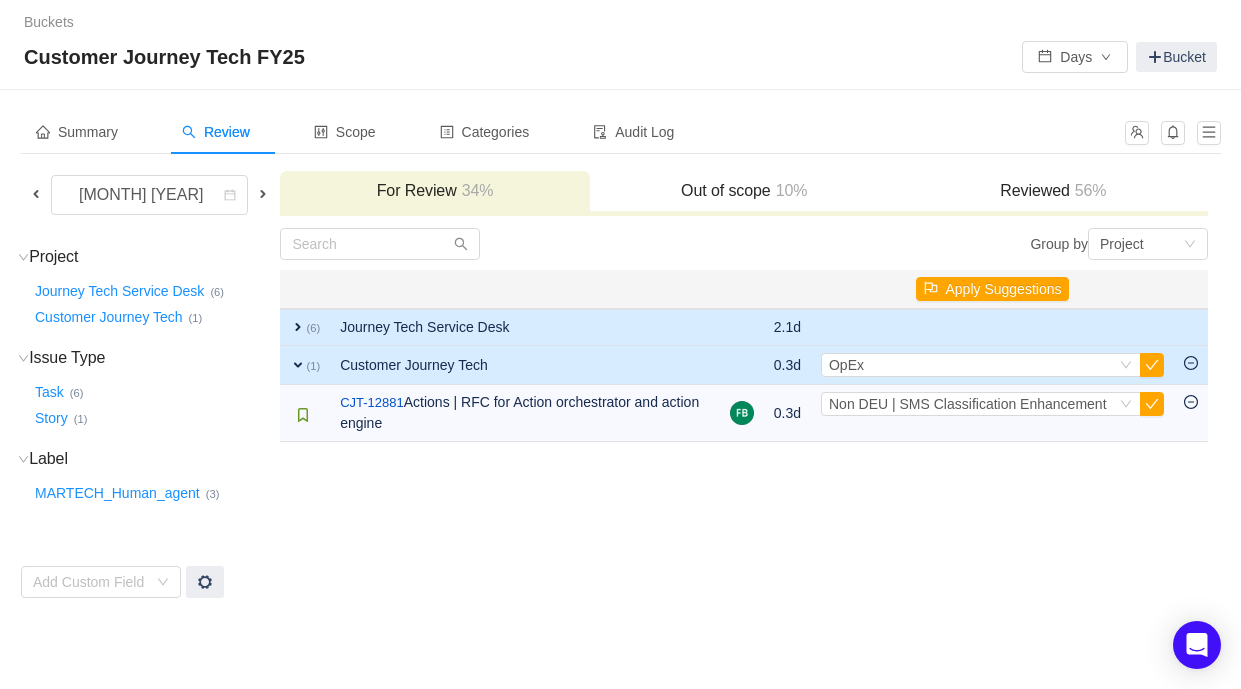 click on "Journey Tech Service Desk" at bounding box center [525, 327] 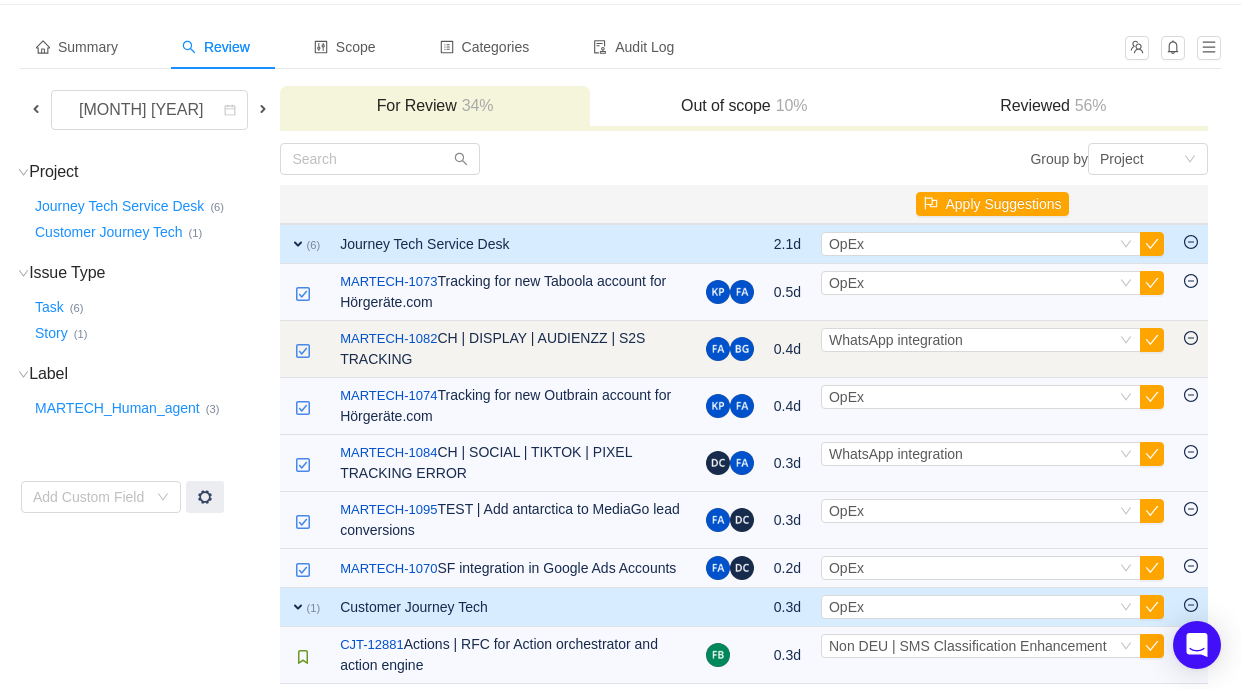 scroll, scrollTop: 100, scrollLeft: 0, axis: vertical 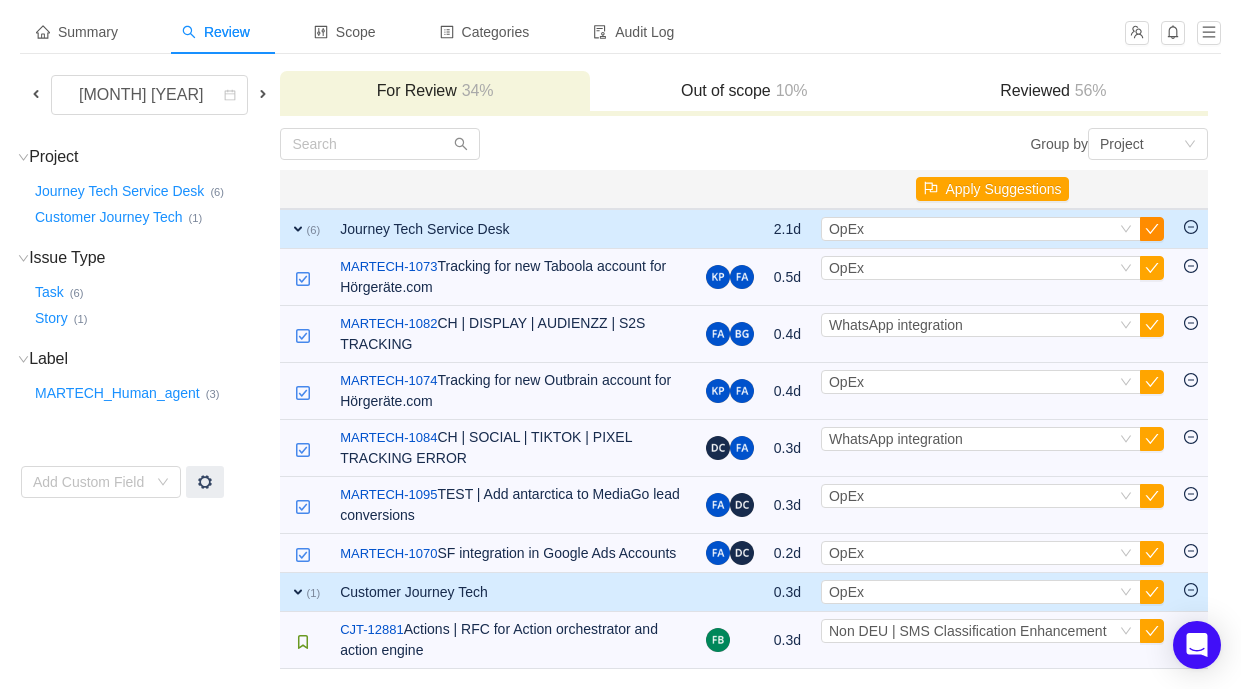 click at bounding box center [1152, 229] 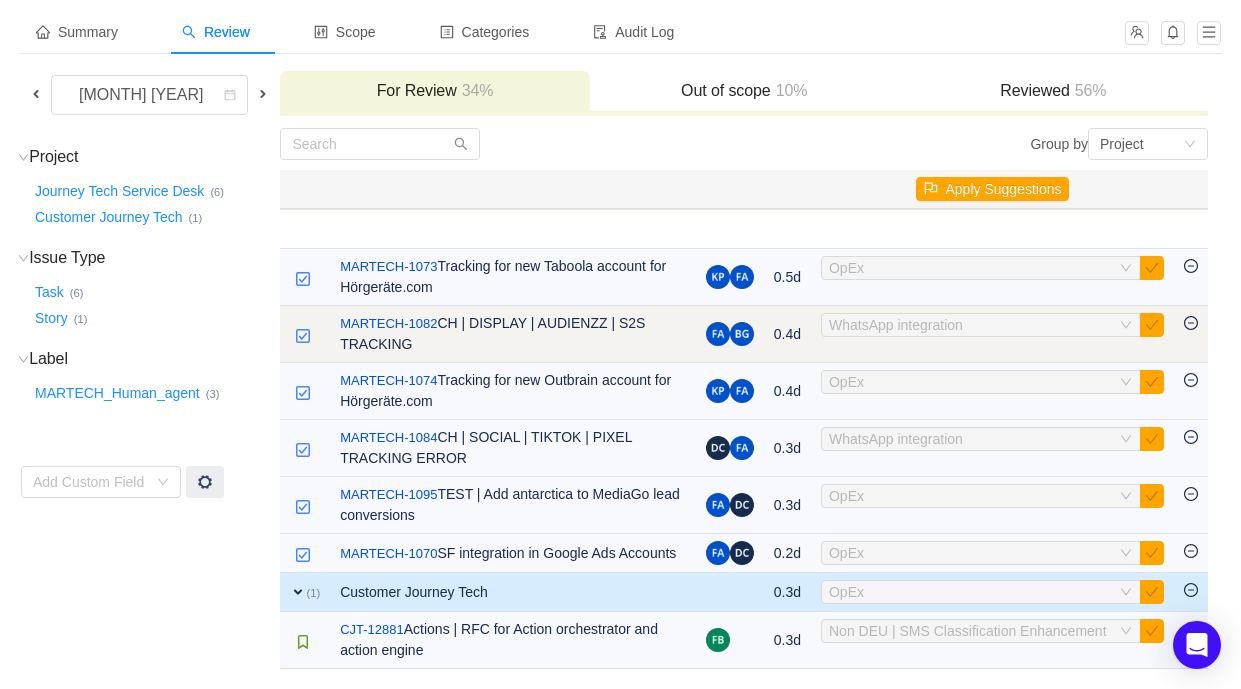 scroll, scrollTop: 0, scrollLeft: 0, axis: both 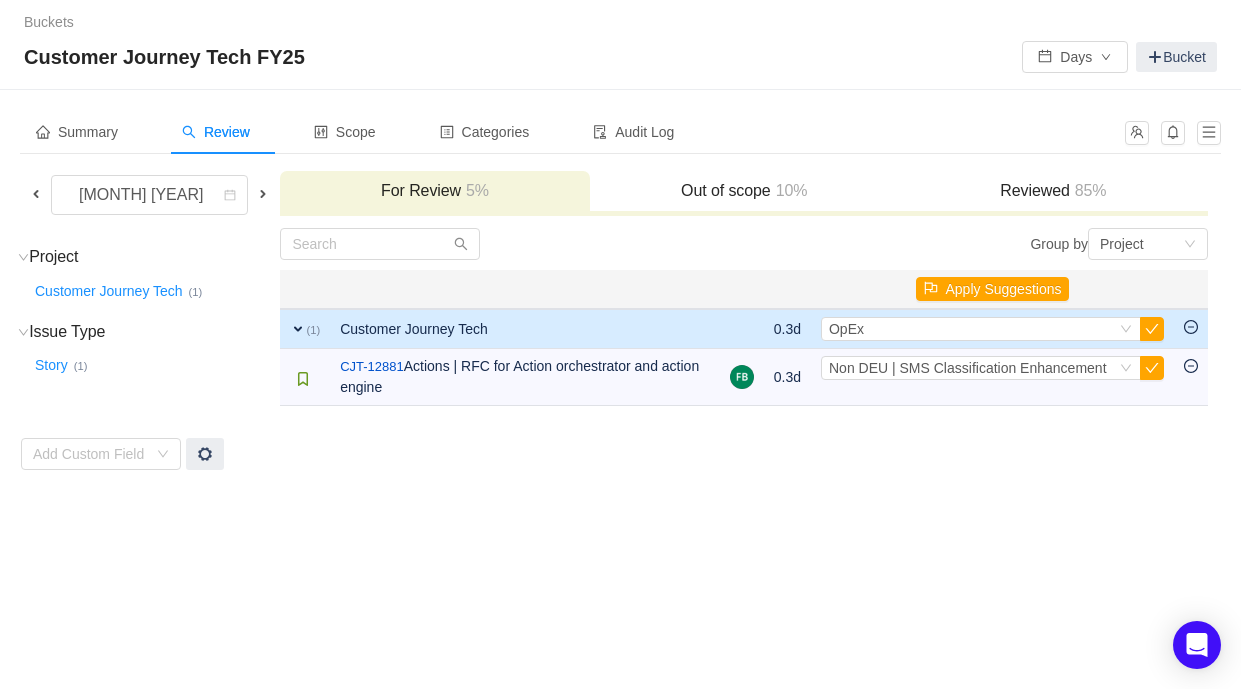 click on "Customer Journey Tech FY25 Days  Bucket   Summary   Review   Scope   Categories   Audit Log   [MONTH] [YEAR]  For Review  5%  Out of scope  10%  Reviewed  85%  Project   (1)  hide Customer Journey Tech … (1) expand  Issue Type   (1)  hide Story … (1) expand Add Custom Field    Group by   Project  You will see tickets here after they were marked as out of scope  You will see tickets here after they were categorized  Well done, nothing left for review! Check the summary or select another period for review Close Open Summary Apply Suggestions expand (1)  Customer Journey Tech   0.3d  Select  OpEx    Out of scope  /  CJT-12881  Actions | RFC for Action orchestrator and action engine   0.3d  Select  Non DEU | SMS Classification Enhancement    Out of scope  Load more (0)  No items left after applying the search criteria Clear There is no data in scope for the selected period." at bounding box center [620, 344] 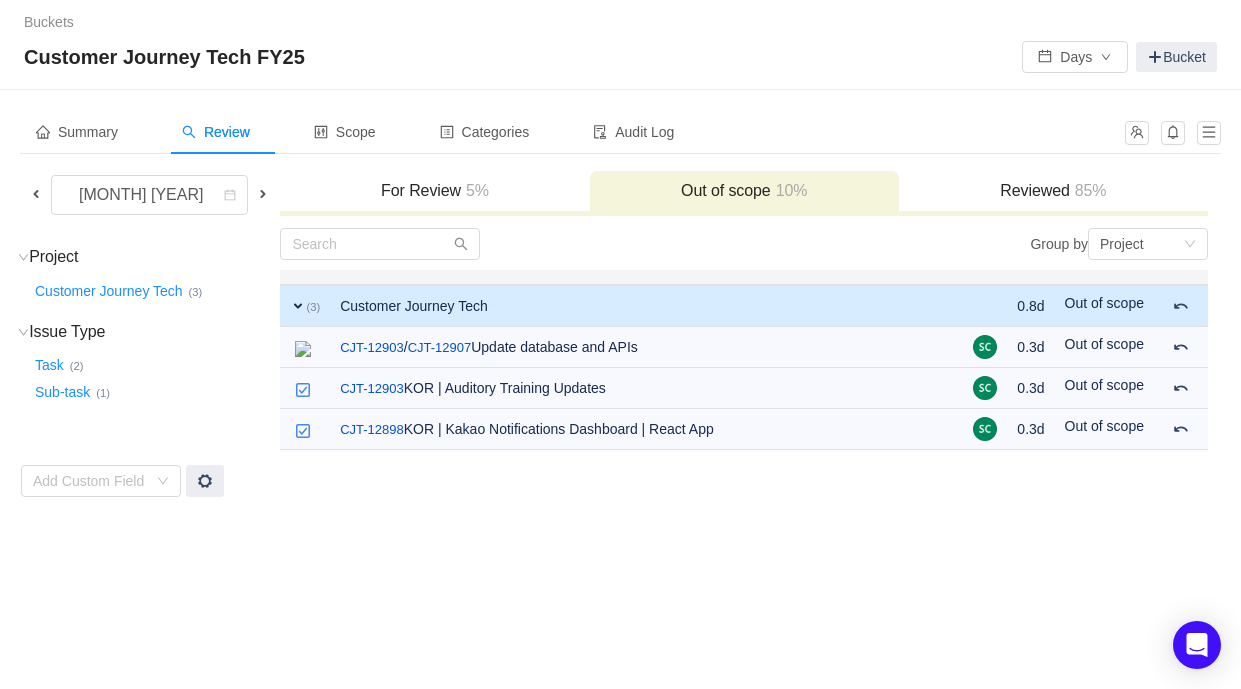 click on "For Review  5%" at bounding box center (434, 191) 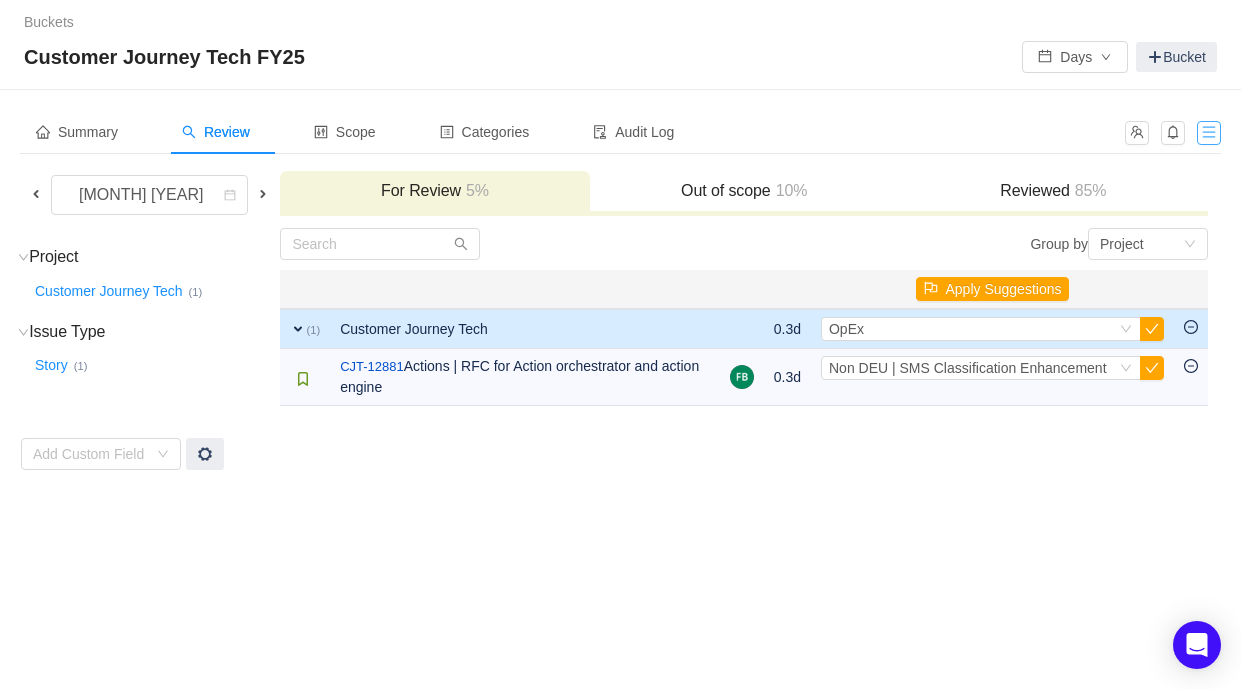 click at bounding box center [1209, 133] 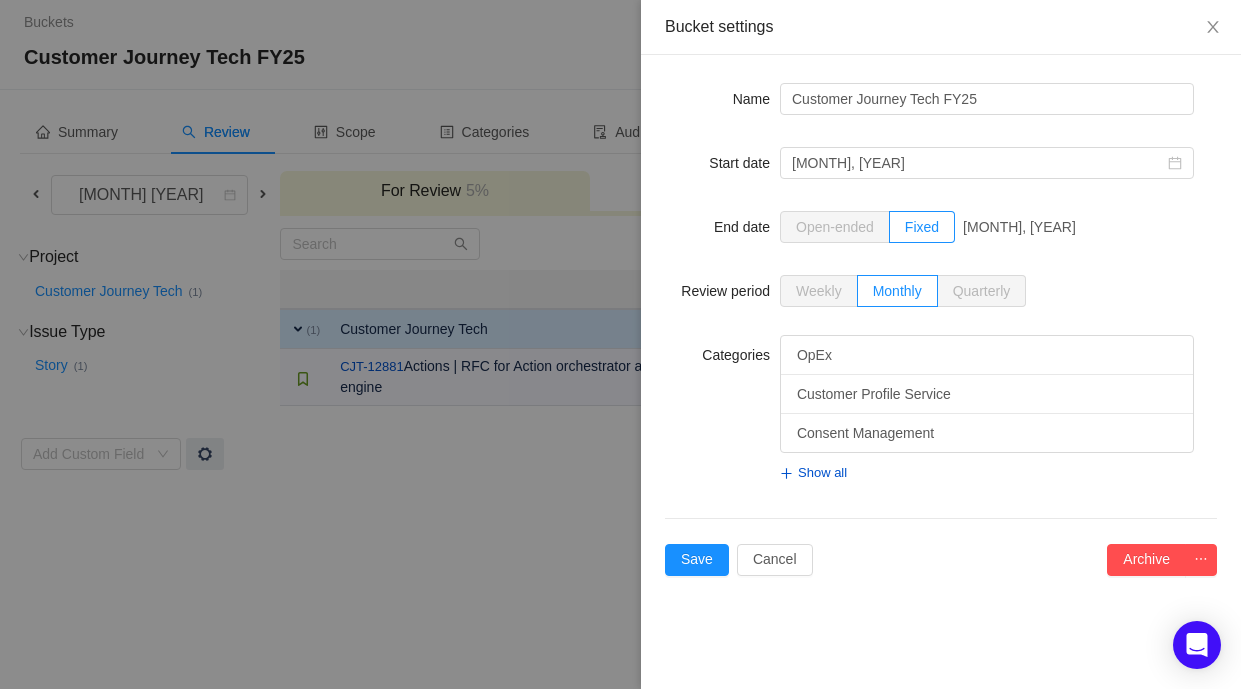 click at bounding box center (620, 344) 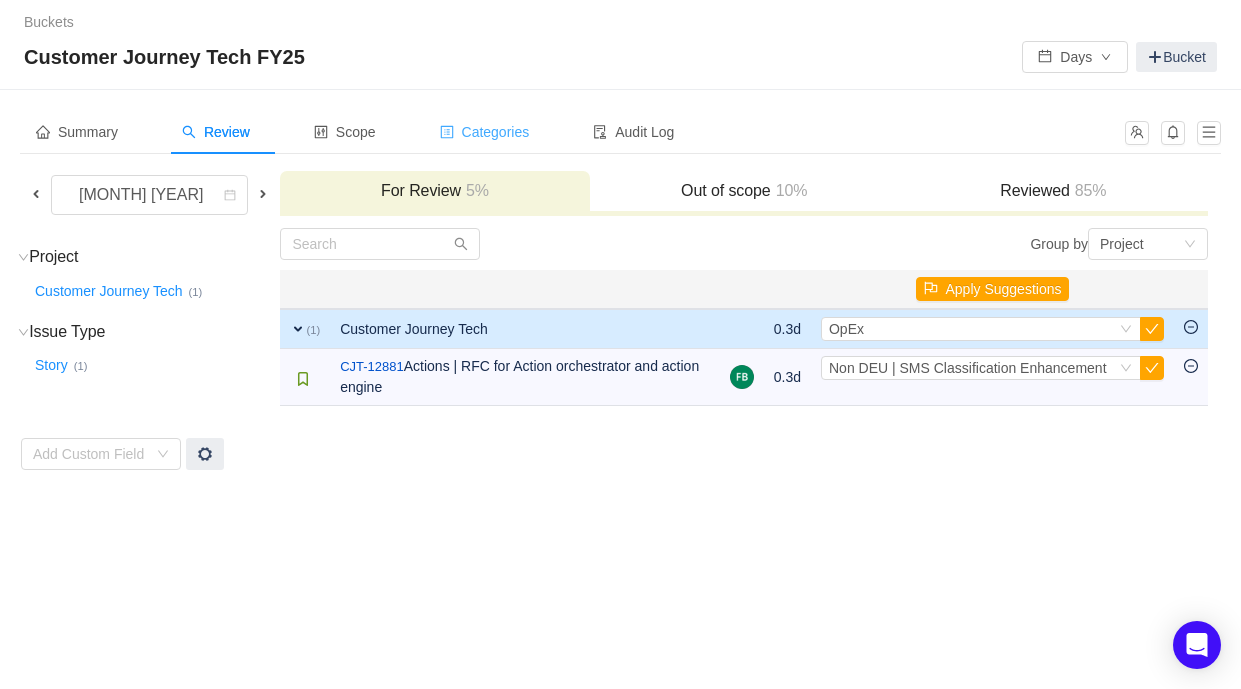 click on "Categories" at bounding box center (485, 132) 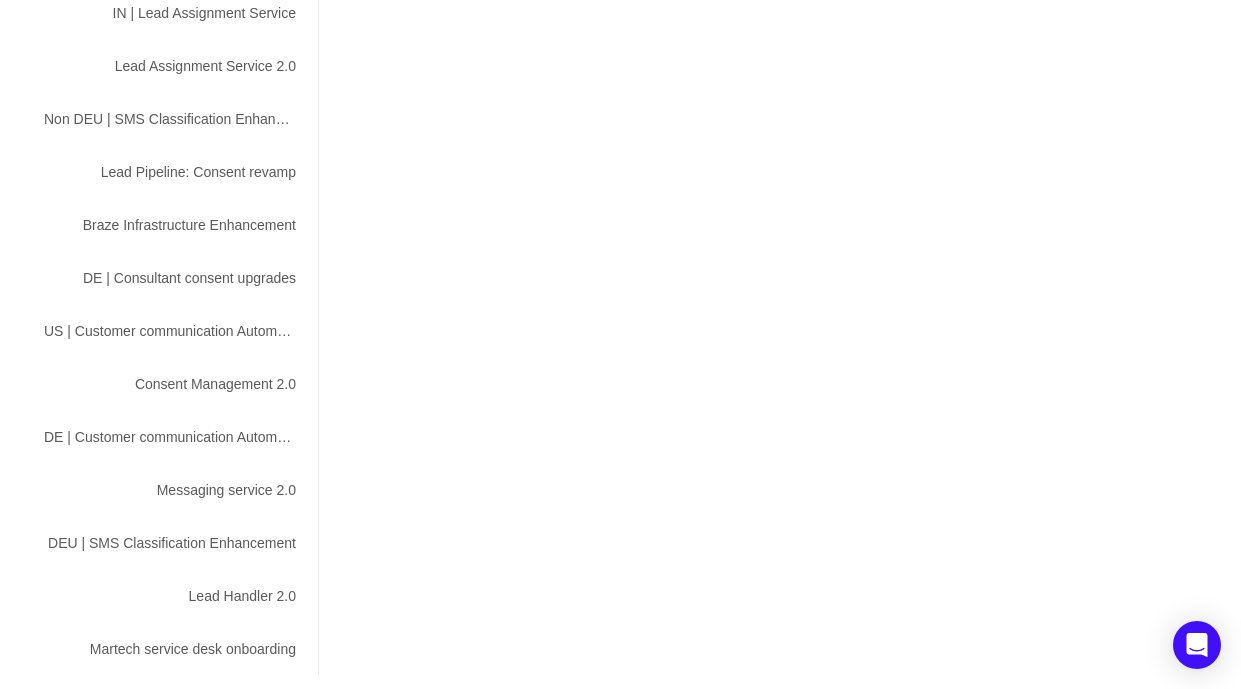 scroll, scrollTop: 963, scrollLeft: 0, axis: vertical 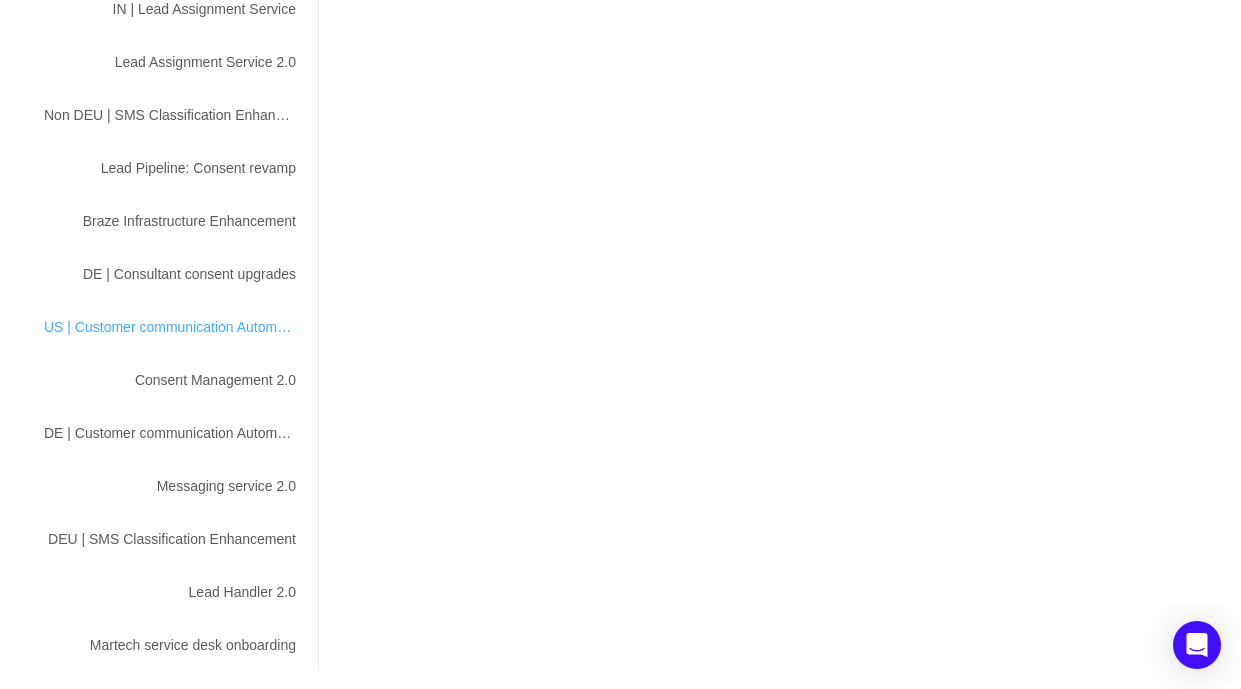 click on "US | Customer communication Automation" at bounding box center (170, 327) 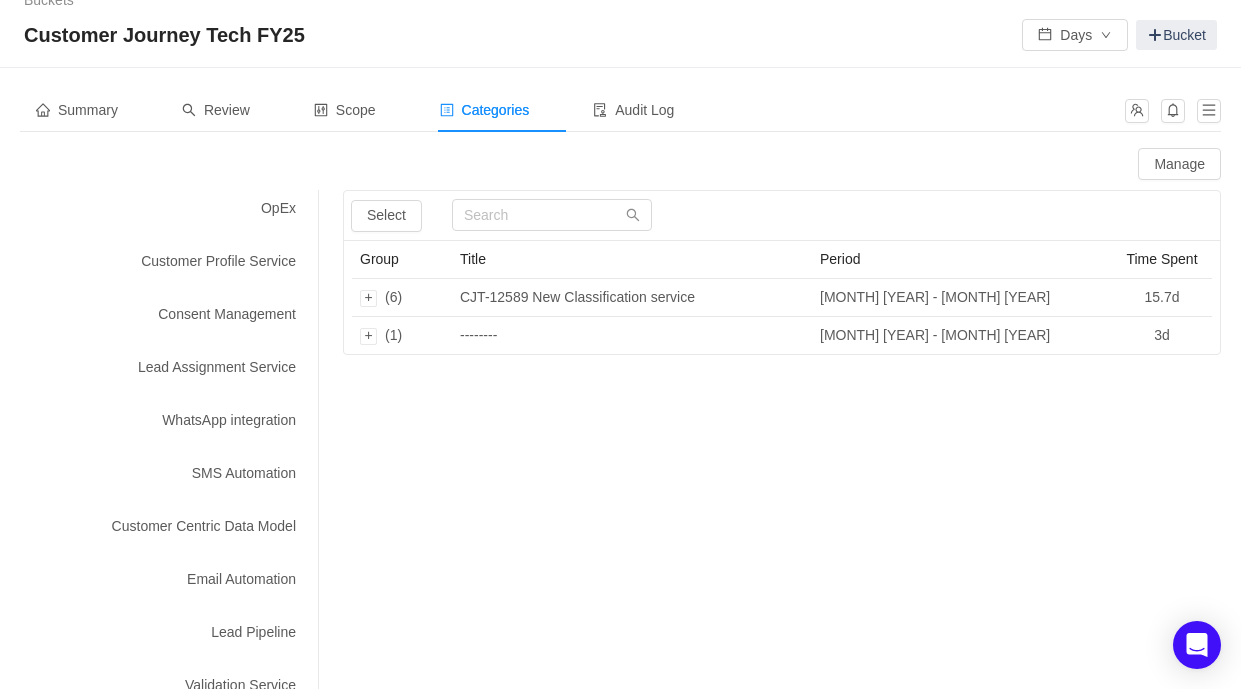 scroll, scrollTop: 0, scrollLeft: 0, axis: both 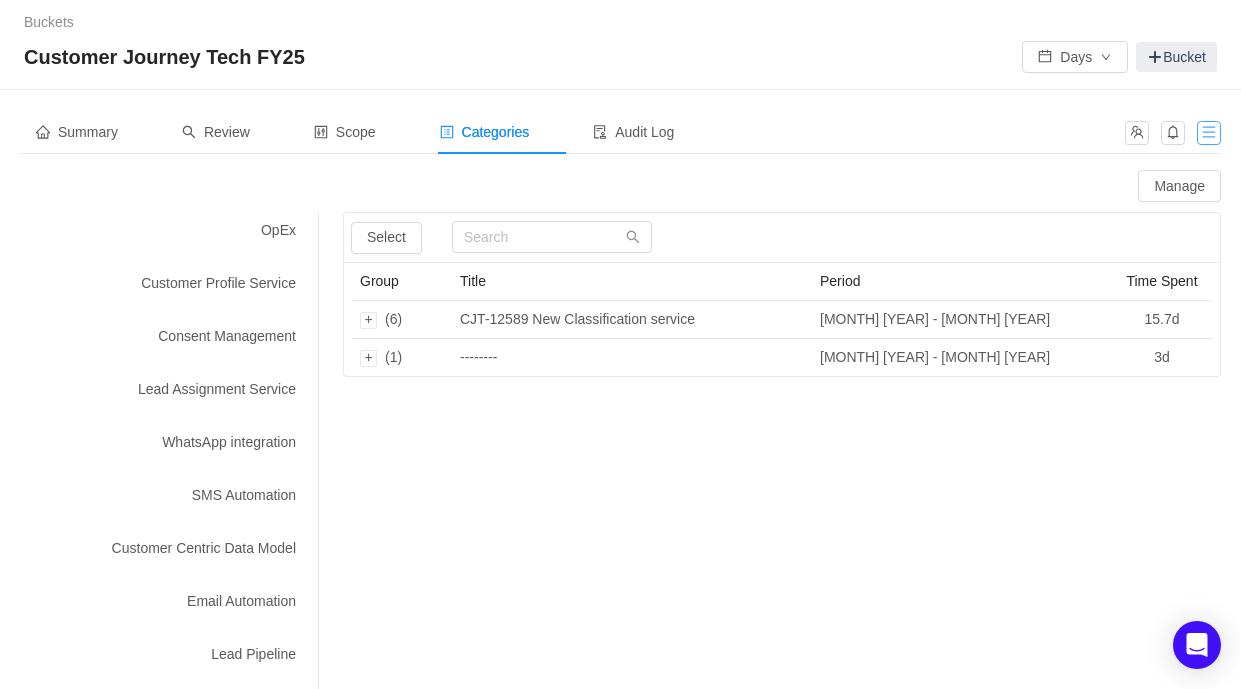 click at bounding box center [1209, 133] 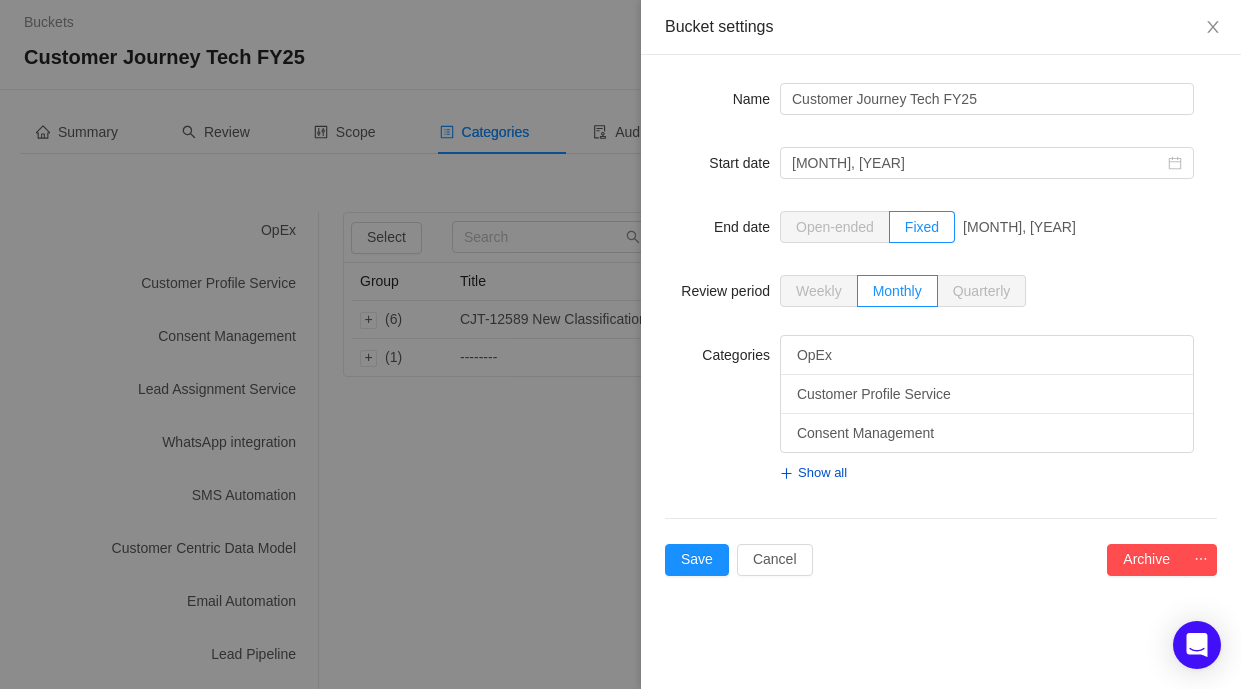 click at bounding box center (620, 344) 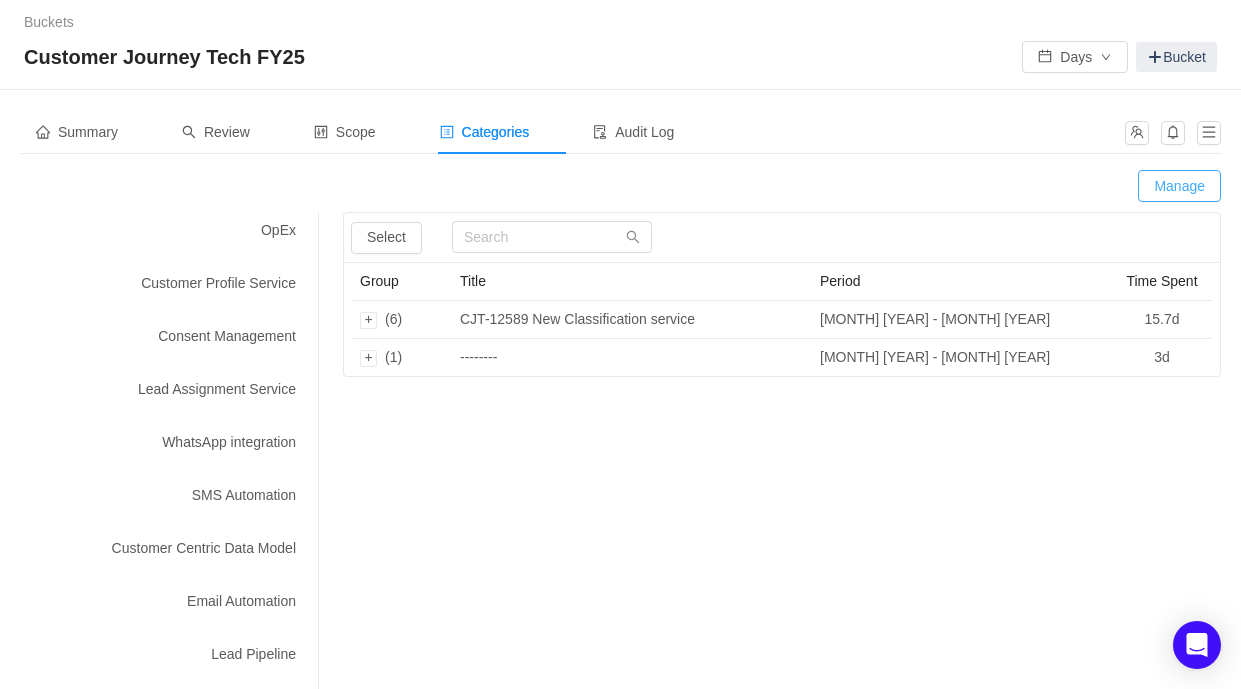 click on "Manage" at bounding box center (1179, 186) 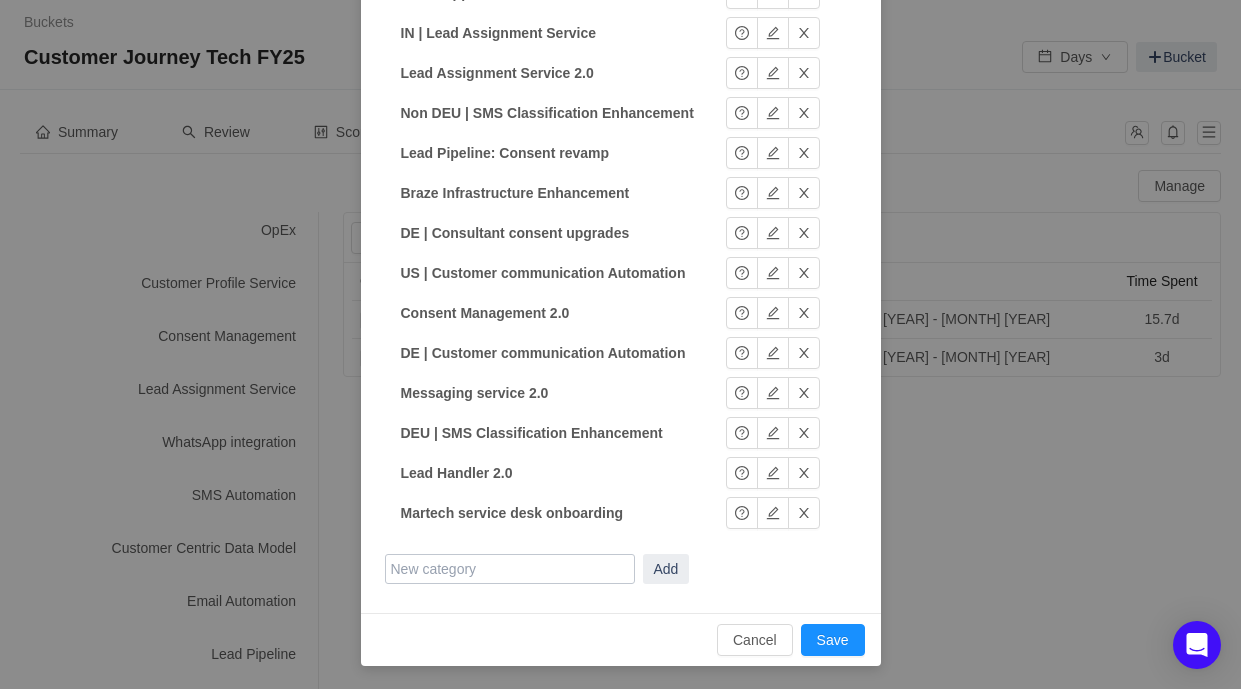 scroll, scrollTop: 728, scrollLeft: 0, axis: vertical 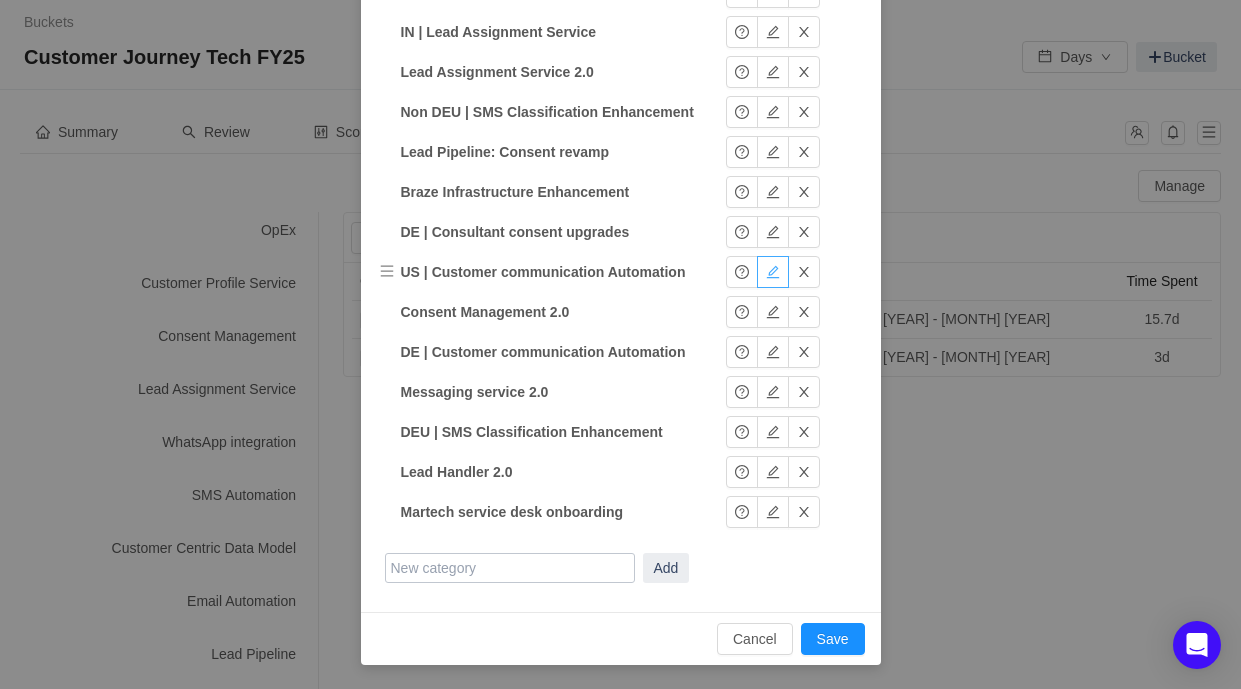 click at bounding box center [773, 272] 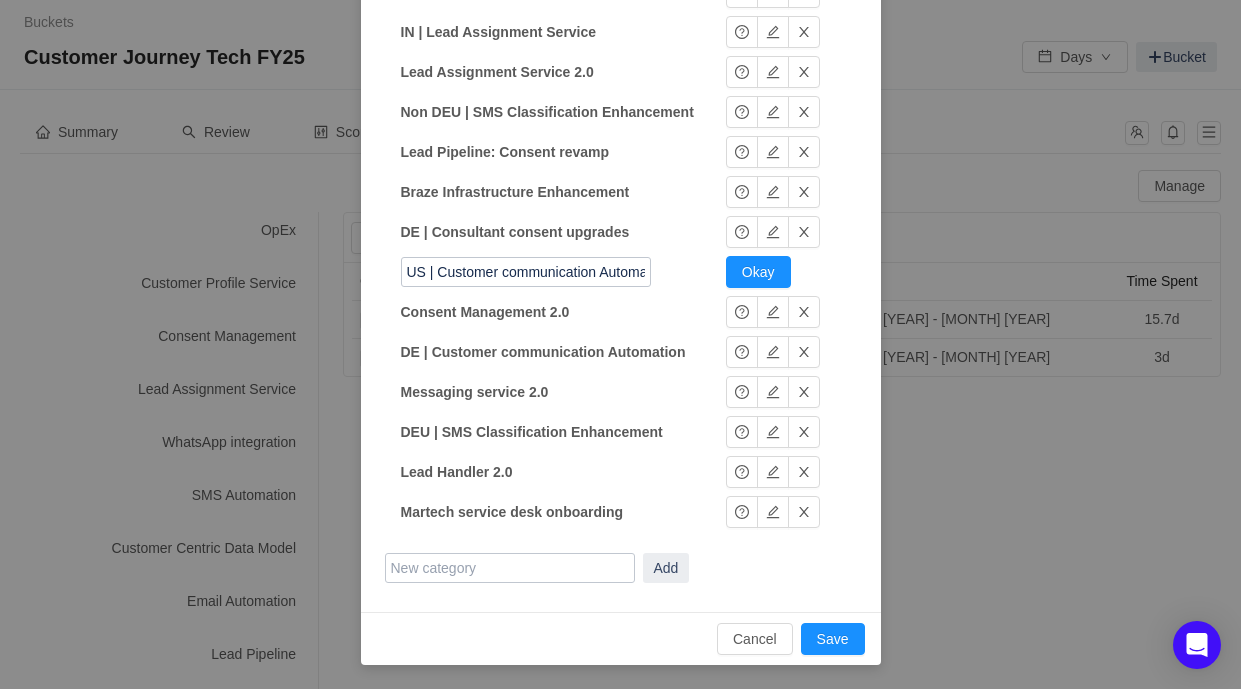 click on "OpEx OpEx Okay Customer Profile Service Customer Profile Service Okay Consent Management Consent Management Okay Lead Assignment Service Lead Assignment Service Okay WhatsApp integration WhatsApp integration Okay SMS Automation SMS Automation Okay Customer Centric Data Model Customer Centric Data Model Okay Email Automation Email Automation Okay Lead Pipeline Lead Pipeline Okay Validation Service Validation Service Okay Website Infrastructure Website Infrastructure Okay RCS integration RCS integration Okay NL | WhatsApp integration NL | WhatsApp integration Okay WhatsApp Enhancement WhatsApp Enhancement Okay IN | Lead Assignment Service IN | Lead Assignment Service Okay Lead Assignment Service 2.0 Lead Assignment Service 2.0 Okay Non DEU | SMS Classification Enhancement Non DEU | SMS Classification Enhancement Okay Lead Pipeline: Consent revamp Lead Pipeline: Consent revamp Okay Braze Infrastructure Enhancement Braze Infrastructure Enhancement Okay DE | Consultant consent upgrades Okay Okay Okay Okay Okay" at bounding box center (621, 19) 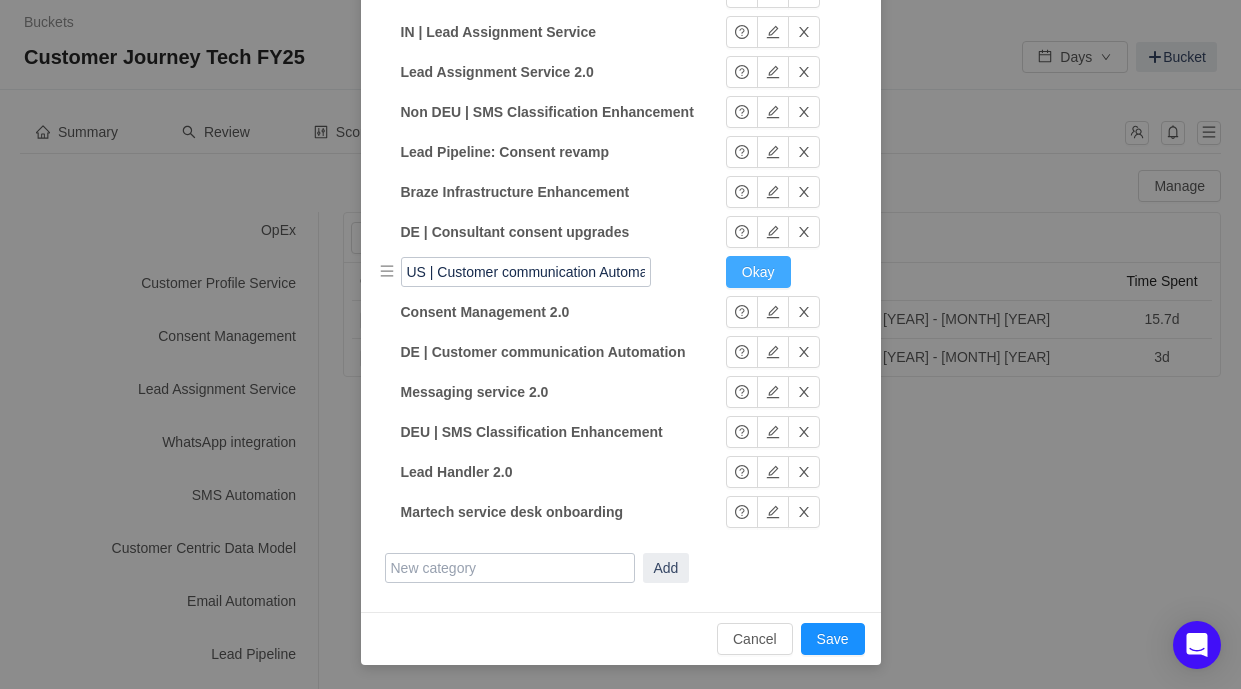 click on "Okay" at bounding box center (758, 272) 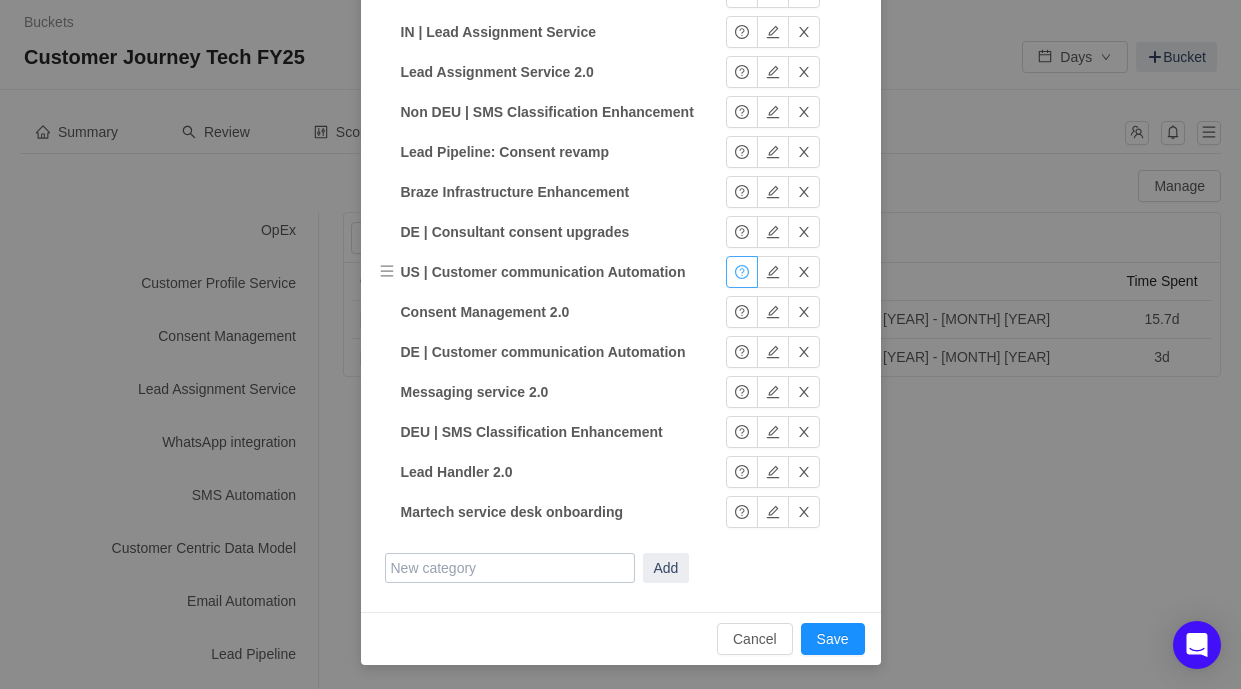 click at bounding box center [742, 272] 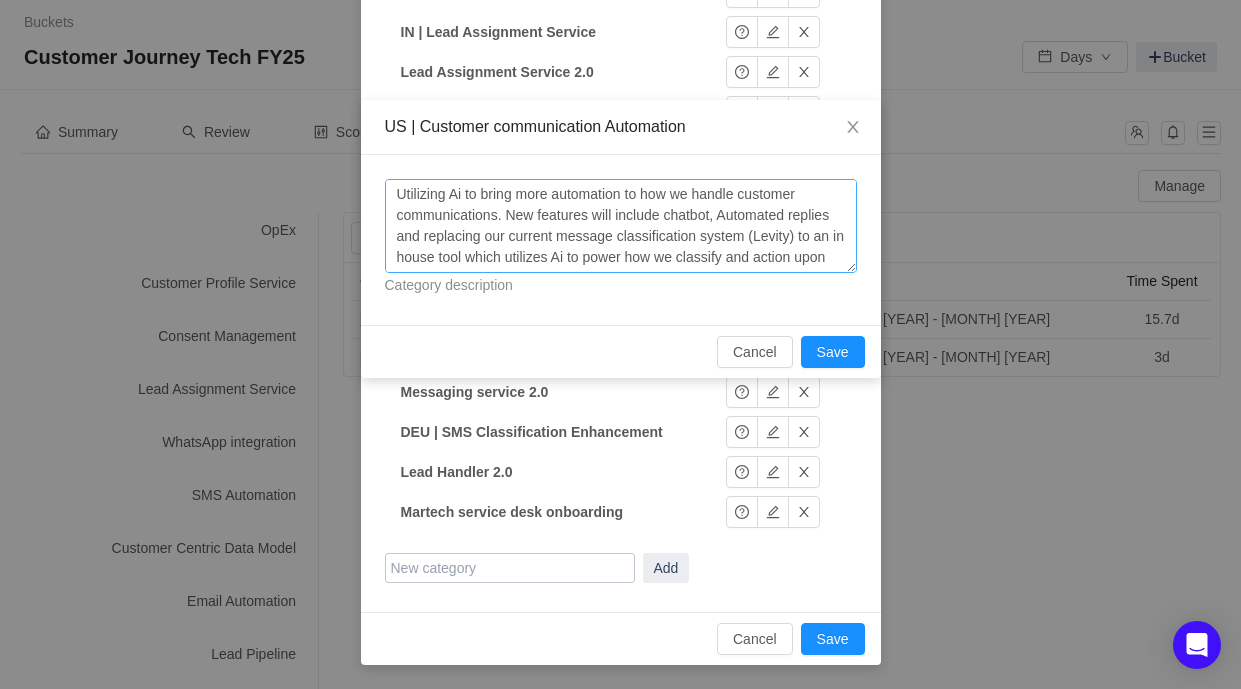 scroll, scrollTop: 21, scrollLeft: 0, axis: vertical 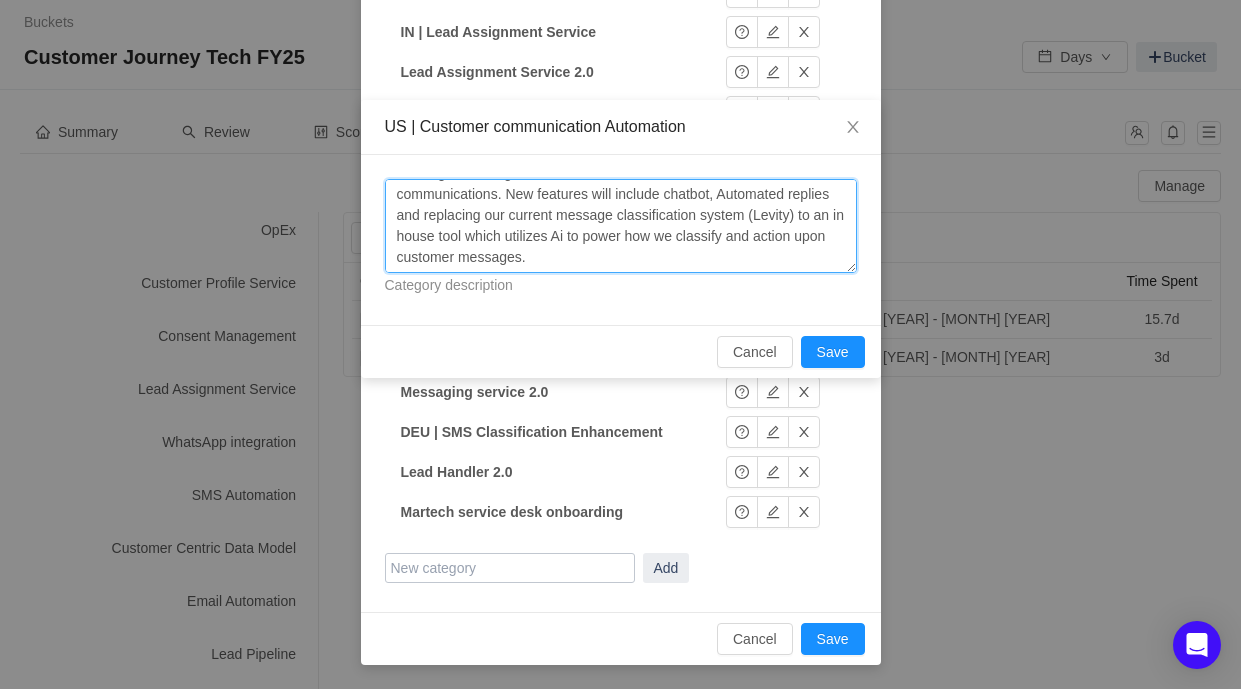 click on "Utilizing Ai to bring more automation to how we handle customer communications. New features will include chatbot, Automated replies and replacing our current message classification system (Levity) to an in house tool which utilizes Ai to power how we classify and action upon customer messages." at bounding box center [621, 226] 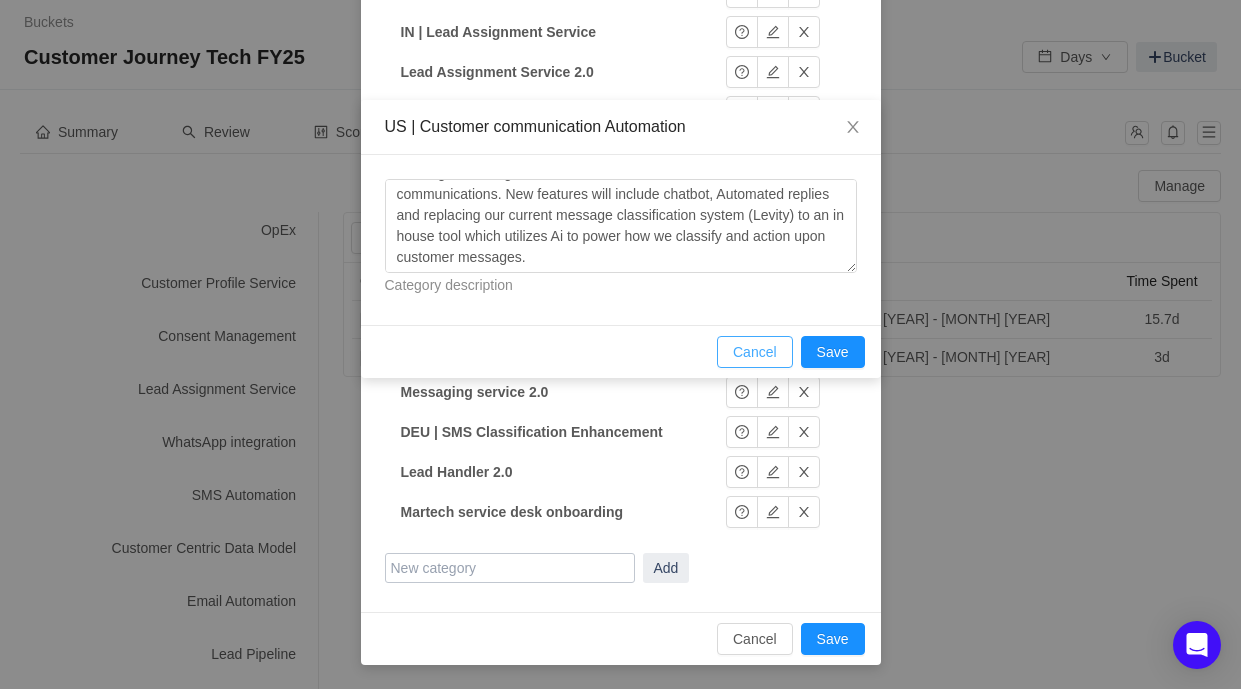 click on "Cancel" at bounding box center [755, 352] 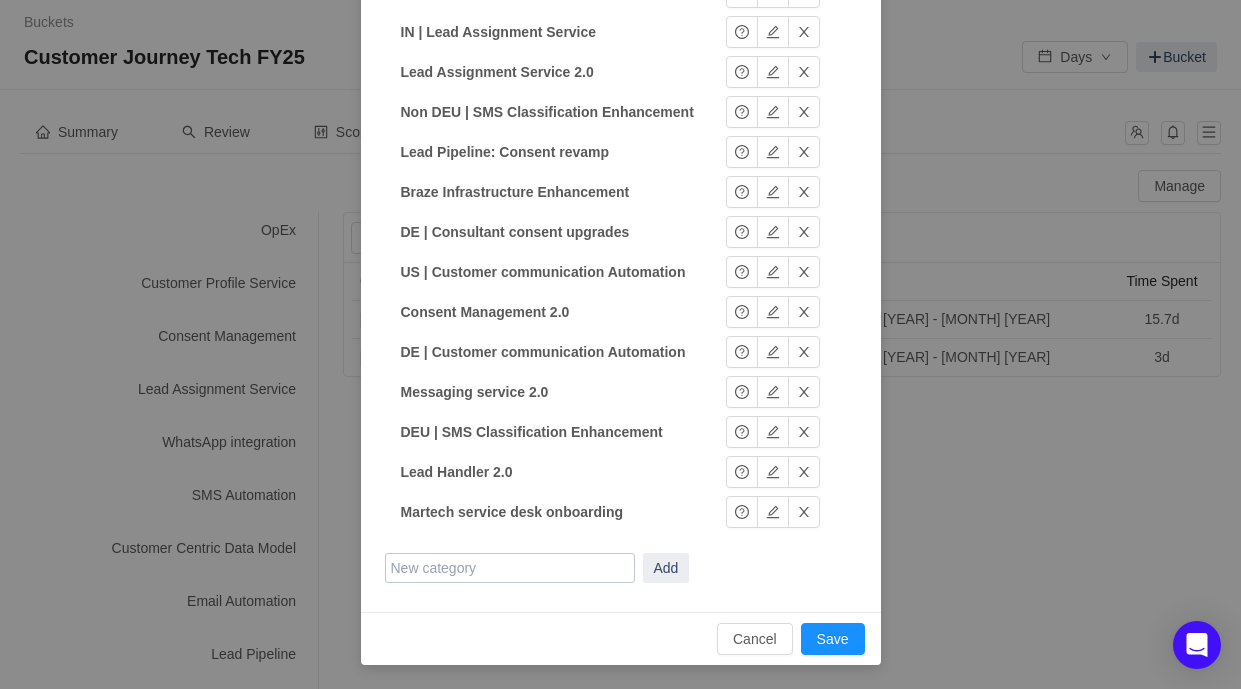 click at bounding box center [510, 568] 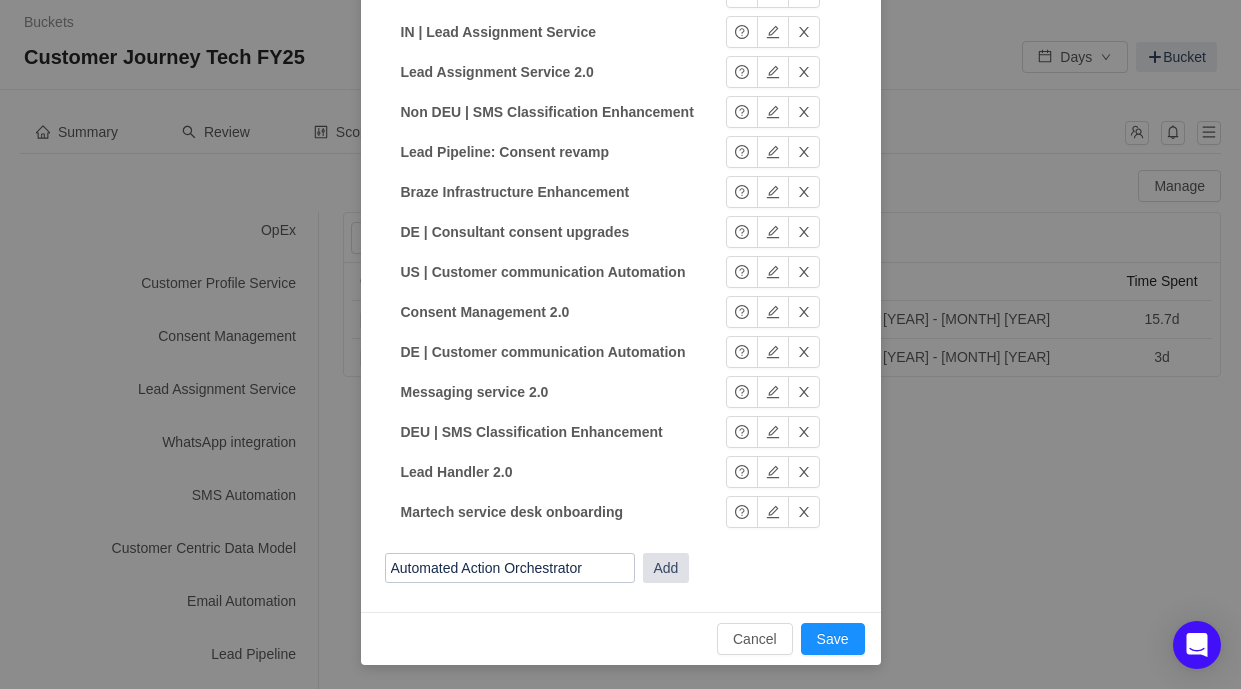 type on "Automated Action Orchestrator" 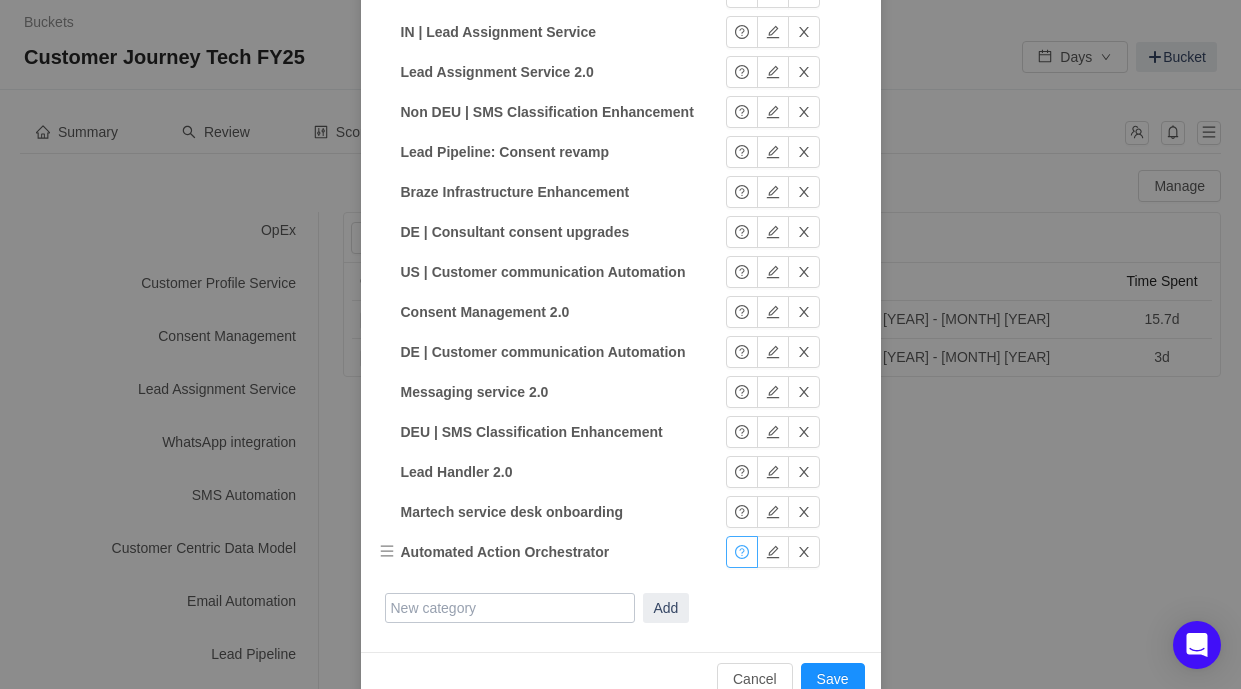 click at bounding box center [742, 552] 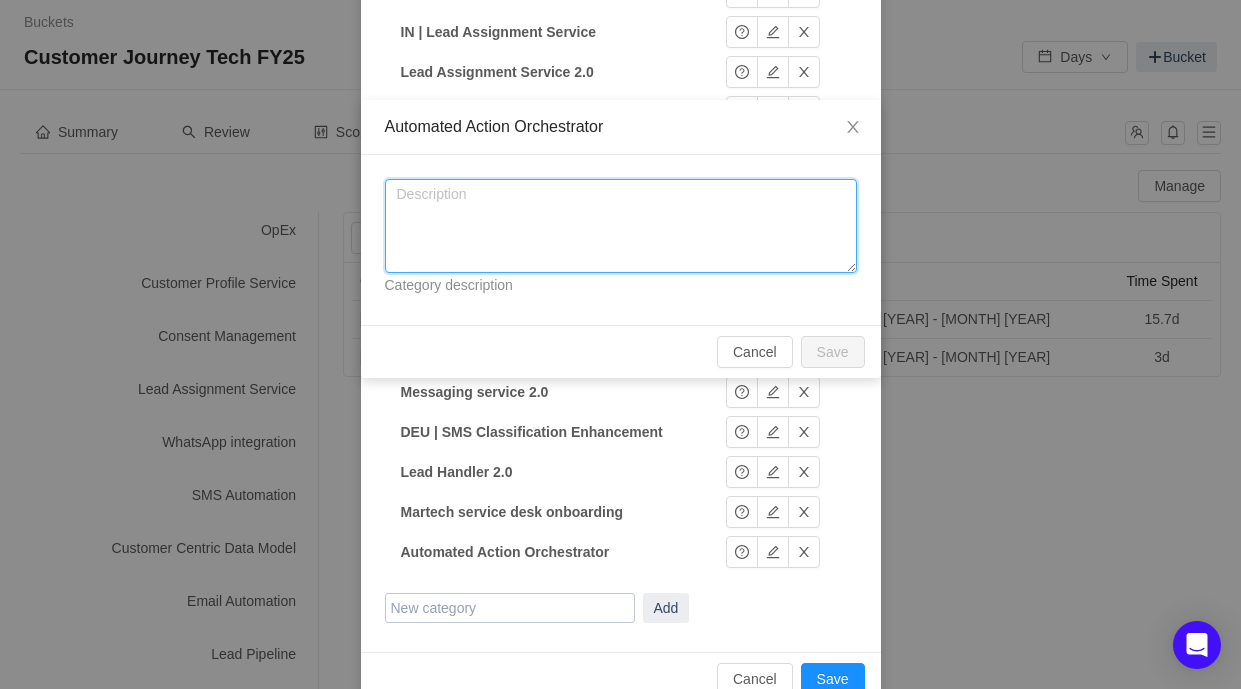 click at bounding box center [621, 226] 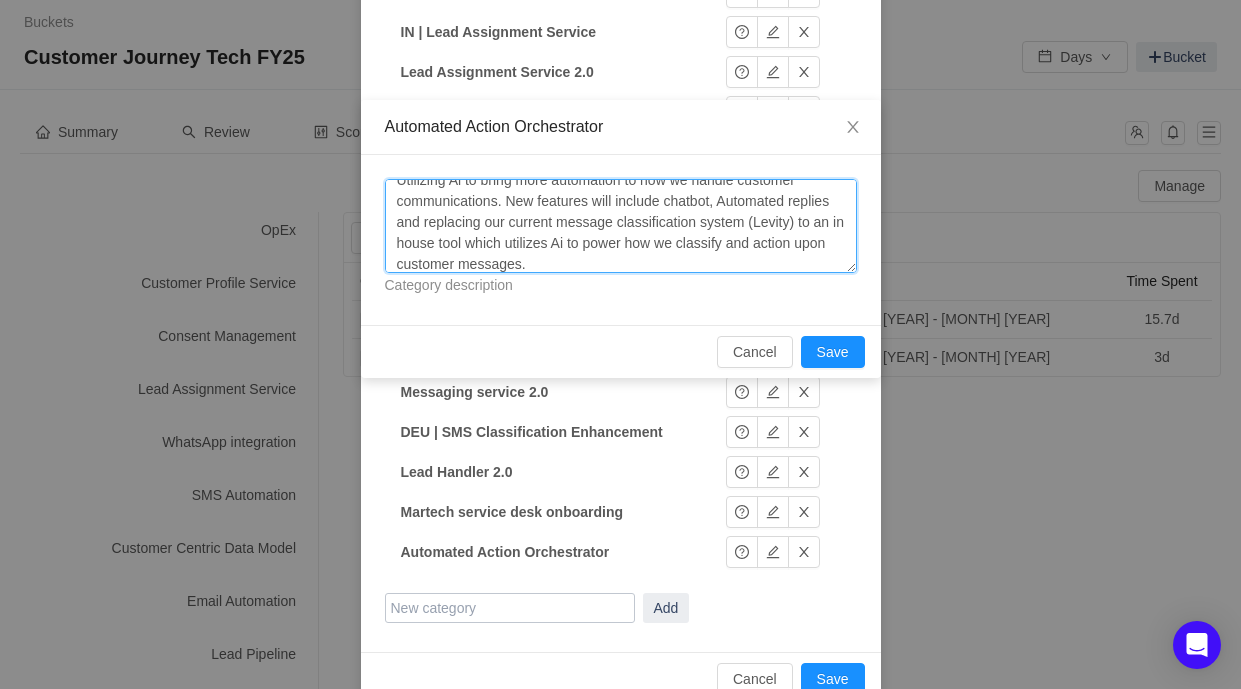 scroll, scrollTop: 0, scrollLeft: 0, axis: both 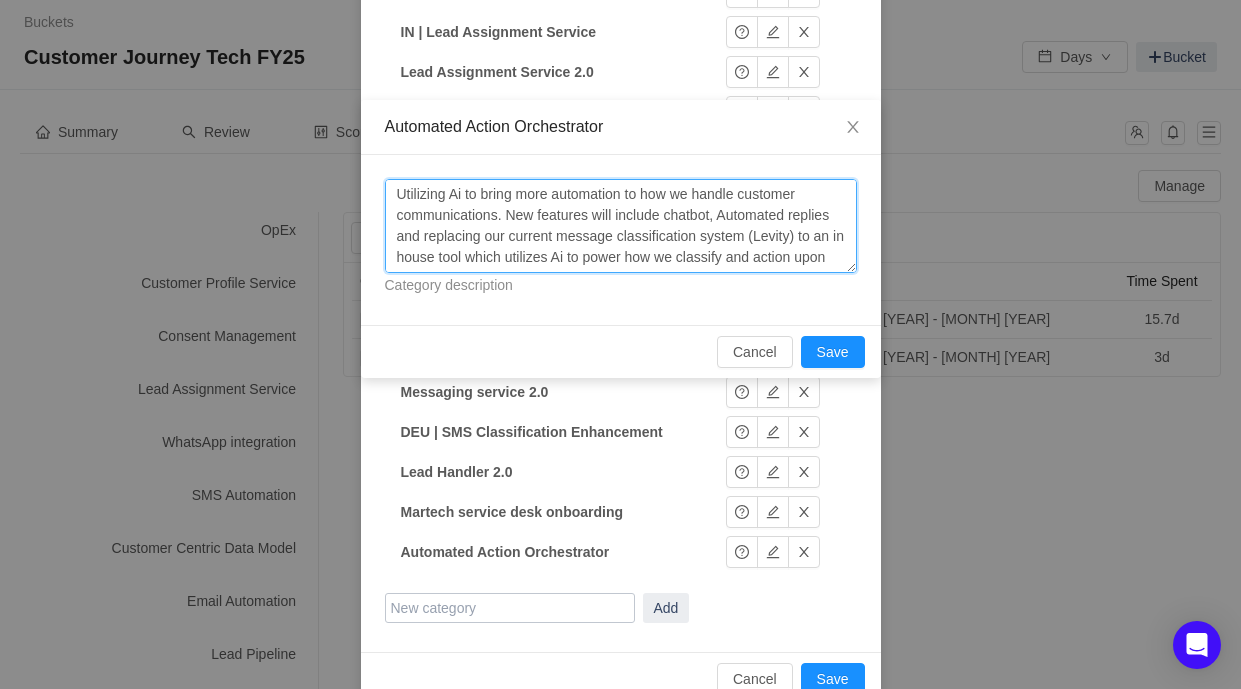 drag, startPoint x: 485, startPoint y: 195, endPoint x: 372, endPoint y: 196, distance: 113.004425 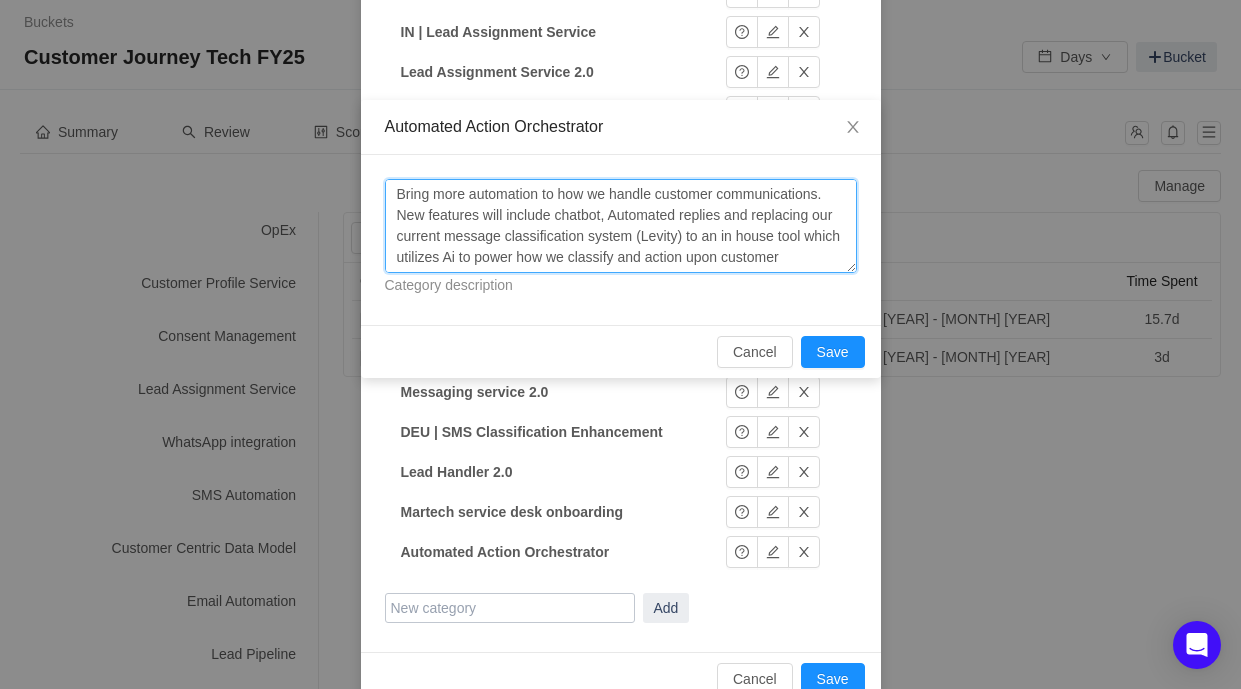 click on "Bring more automation to how we handle customer communications. New features will include chatbot, Automated replies and replacing our current message classification system (Levity) to an in house tool which utilizes Ai to power how we classify and action upon customer messages." at bounding box center [621, 226] 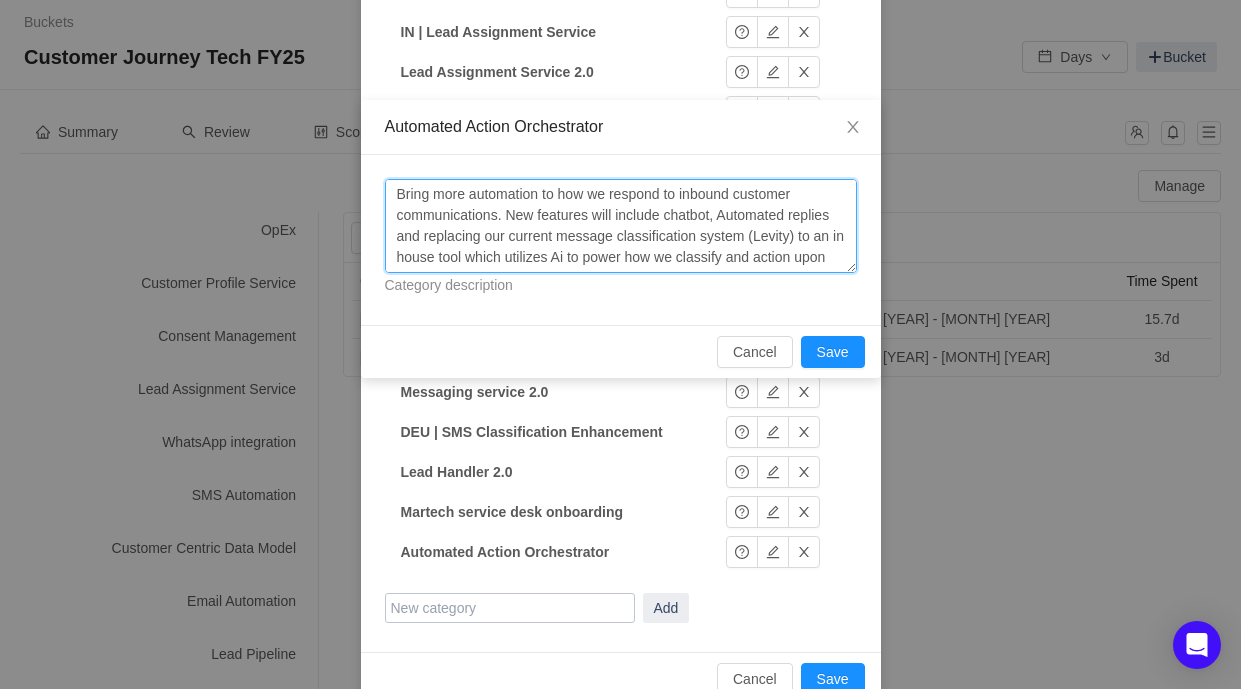 scroll, scrollTop: 21, scrollLeft: 0, axis: vertical 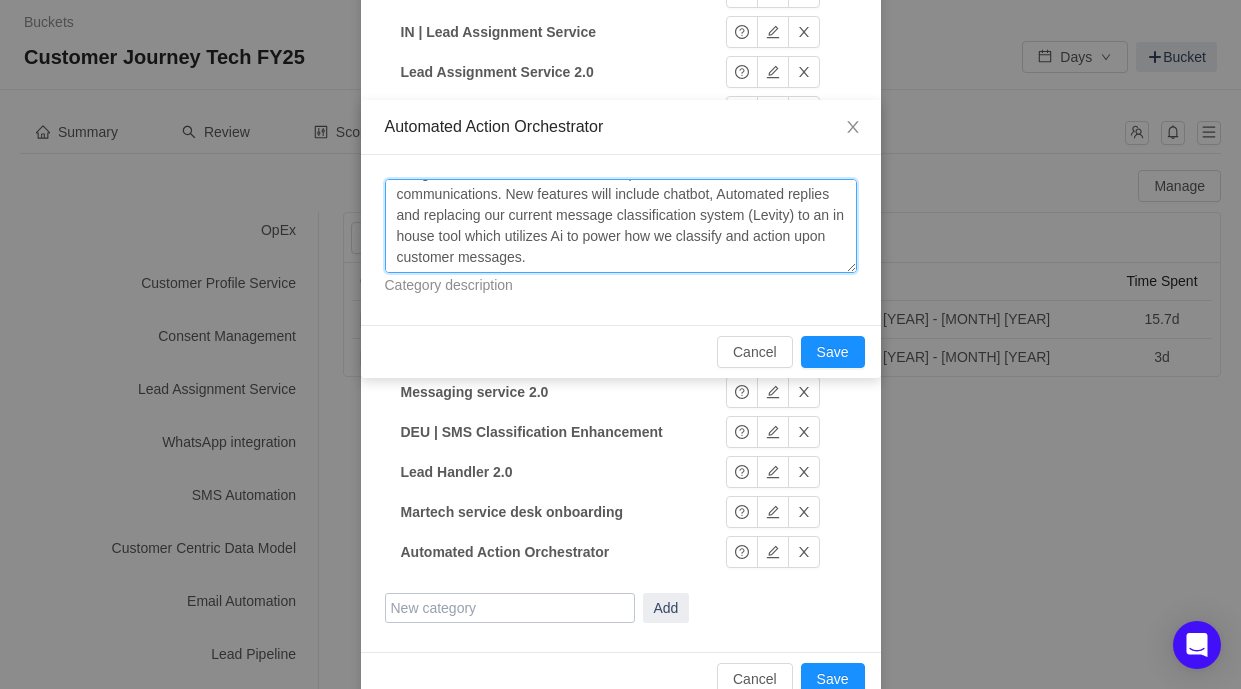 drag, startPoint x: 646, startPoint y: 257, endPoint x: 464, endPoint y: 220, distance: 185.72292 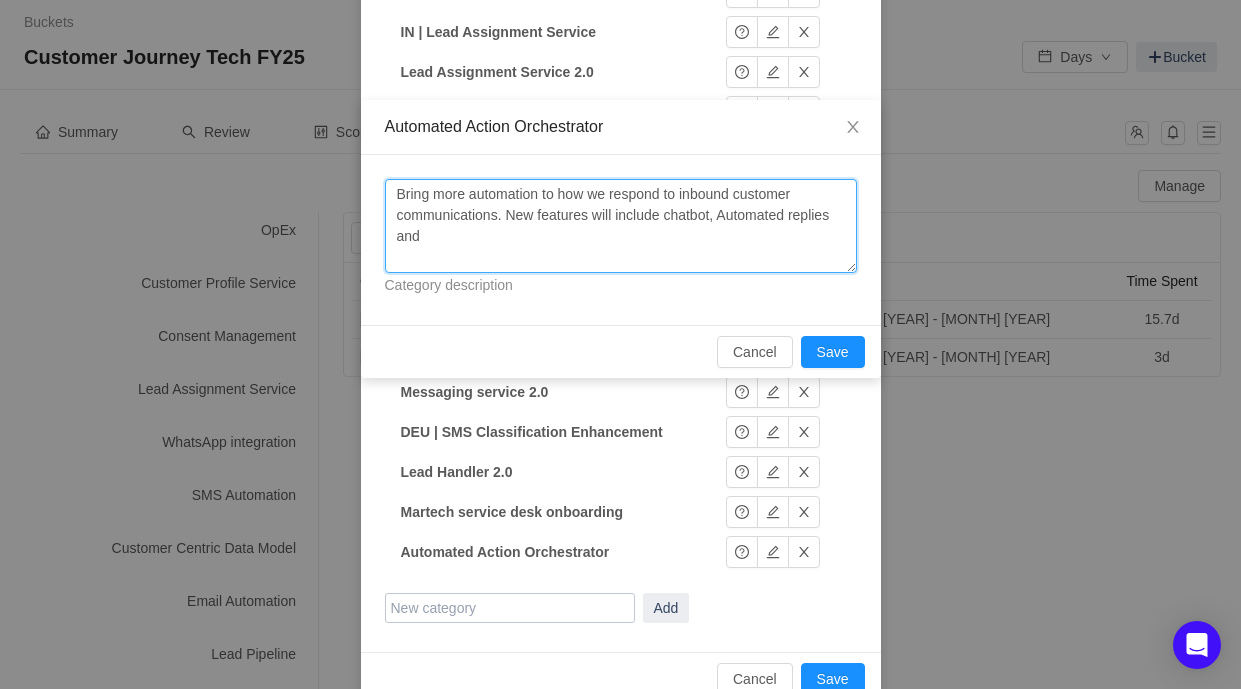 scroll, scrollTop: 0, scrollLeft: 0, axis: both 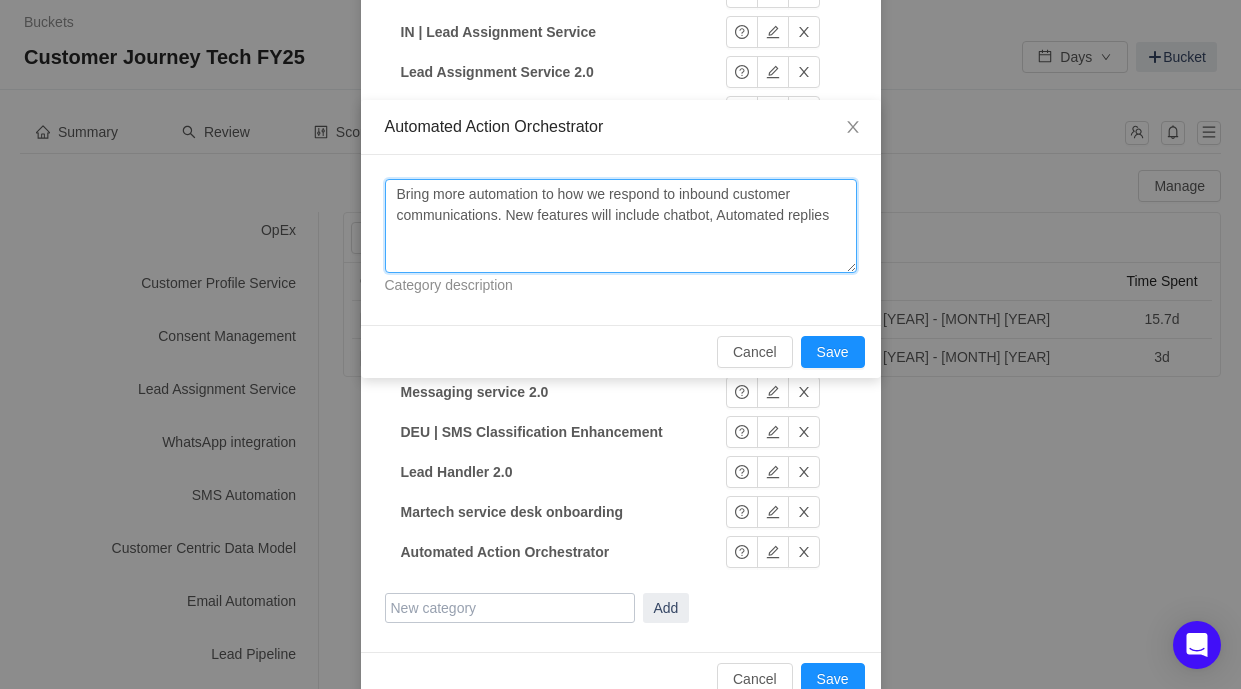 click on "Bring more automation to how we respond to inbound customer communications. New features will include chatbot, Automated replies" at bounding box center (621, 226) 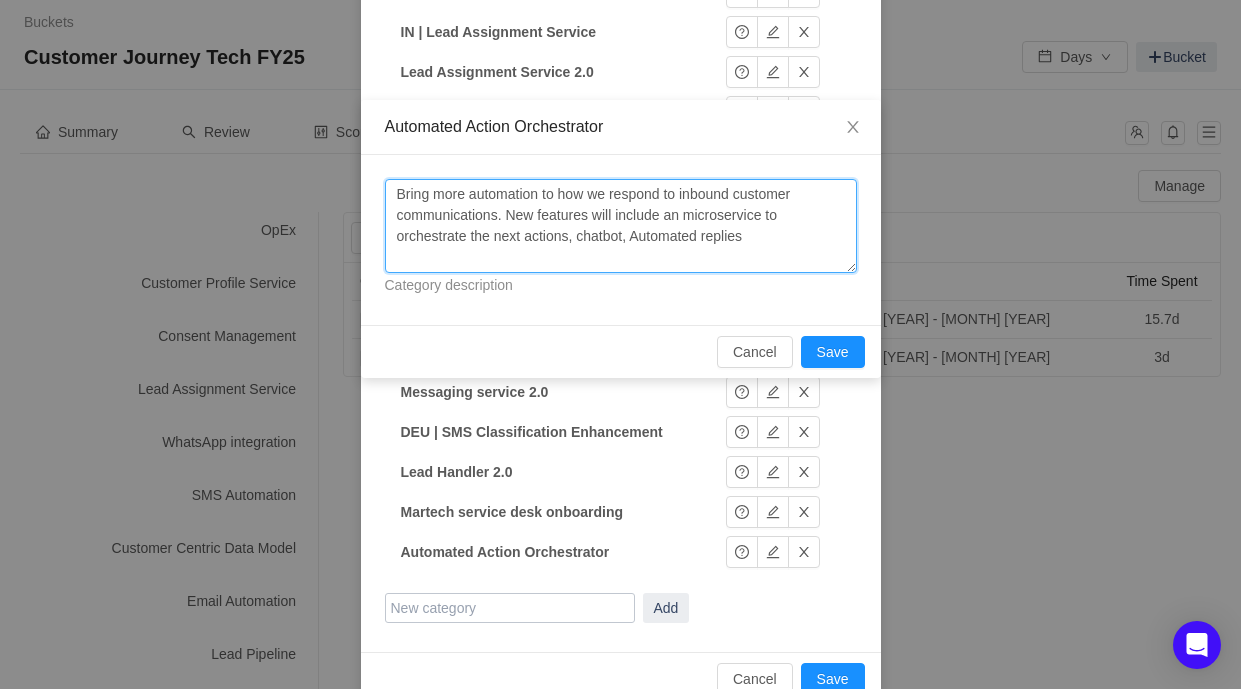 click on "Bring more automation to how we respond to inbound customer communications. New features will include an microservice to orchestrate the next actions, chatbot, Automated replies" at bounding box center [621, 226] 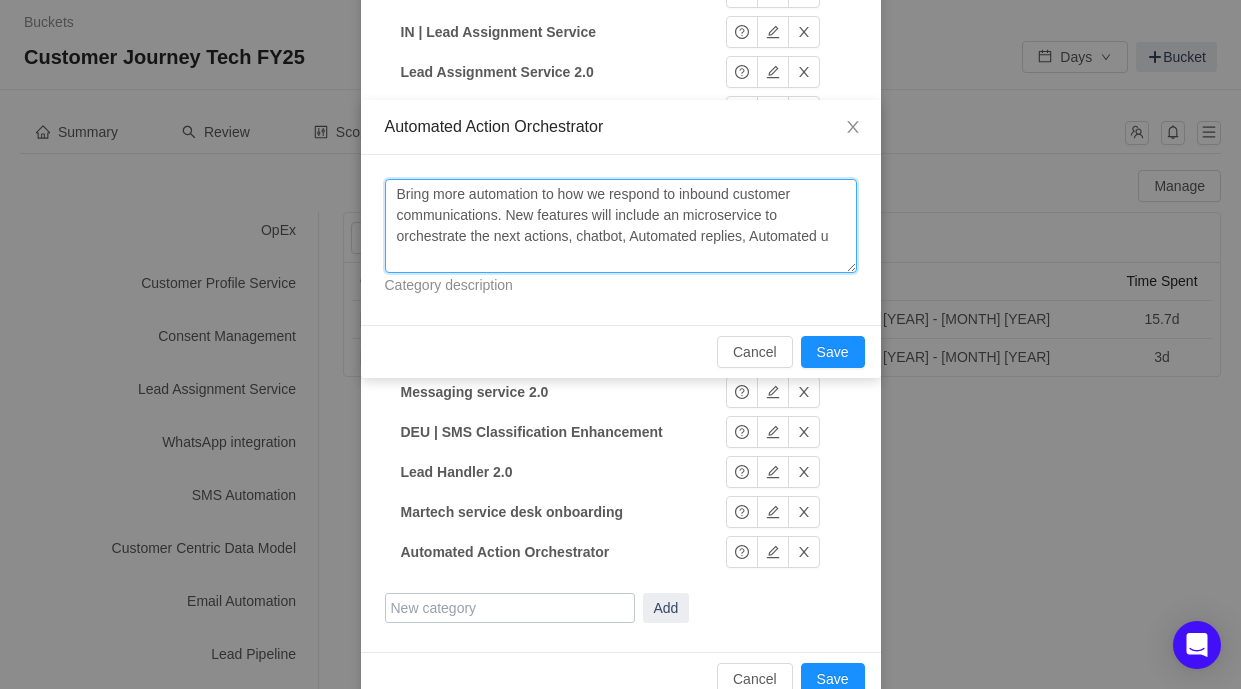 click on "Bring more automation to how we respond to inbound customer communications. New features will include an microservice to orchestrate the next actions, chatbot, Automated replies, Automated u" at bounding box center [621, 226] 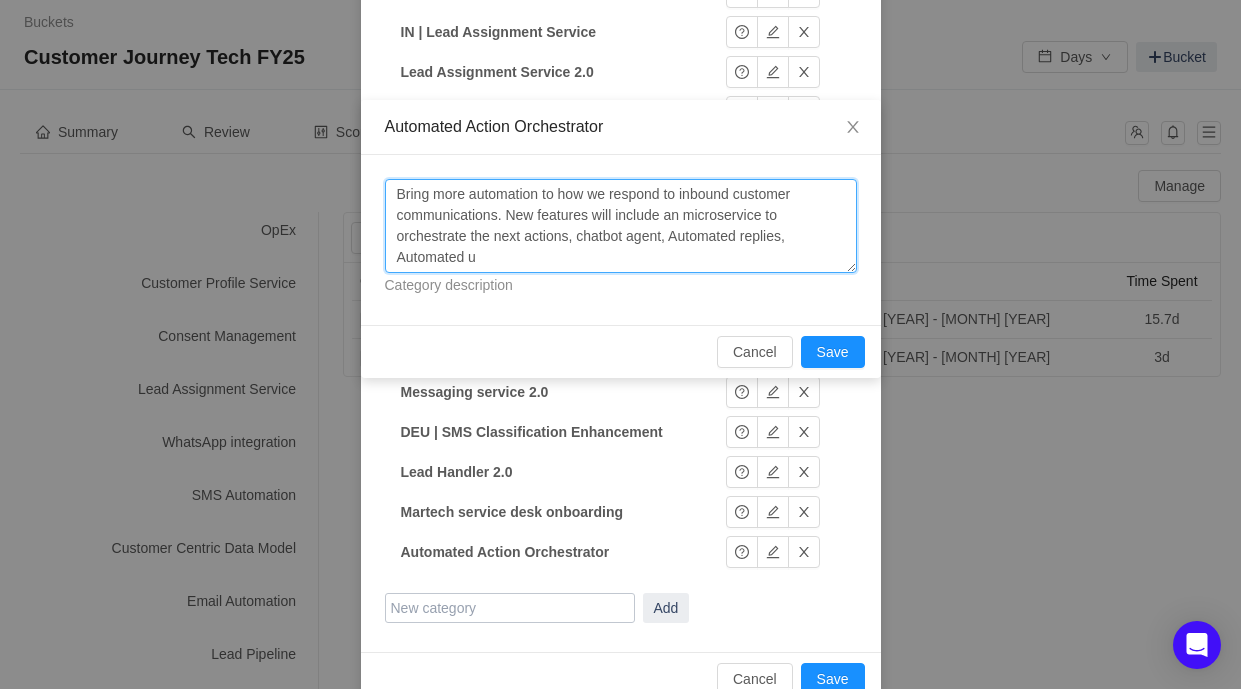 click on "Bring more automation to how we respond to inbound customer communications. New features will include an microservice to orchestrate the next actions, chatbot agent, Automated replies, Automated u" at bounding box center [621, 226] 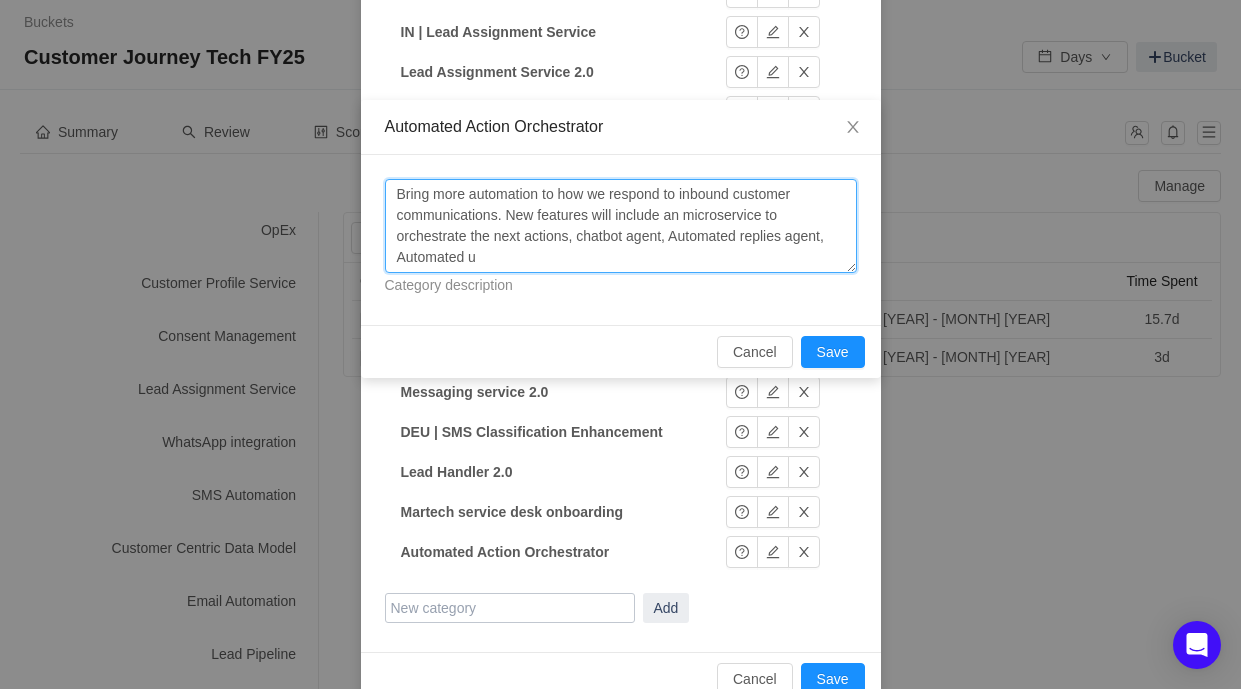 click on "Bring more automation to how we respond to inbound customer communications. New features will include an microservice to orchestrate the next actions, chatbot agent, Automated replies agent, Automated u" at bounding box center [621, 226] 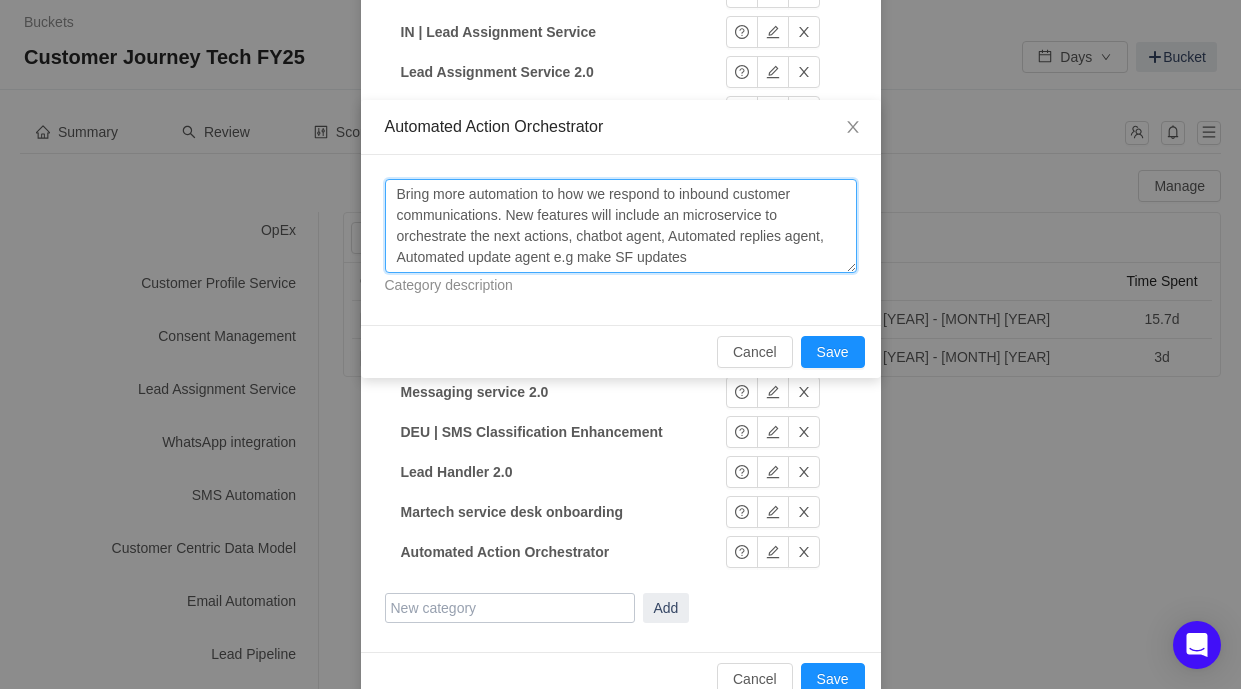 click on "Bring more automation to how we respond to inbound customer communications. New features will include an microservice to orchestrate the next actions, chatbot agent, Automated replies agent, Automated update agent e.g make SF updates" at bounding box center (621, 226) 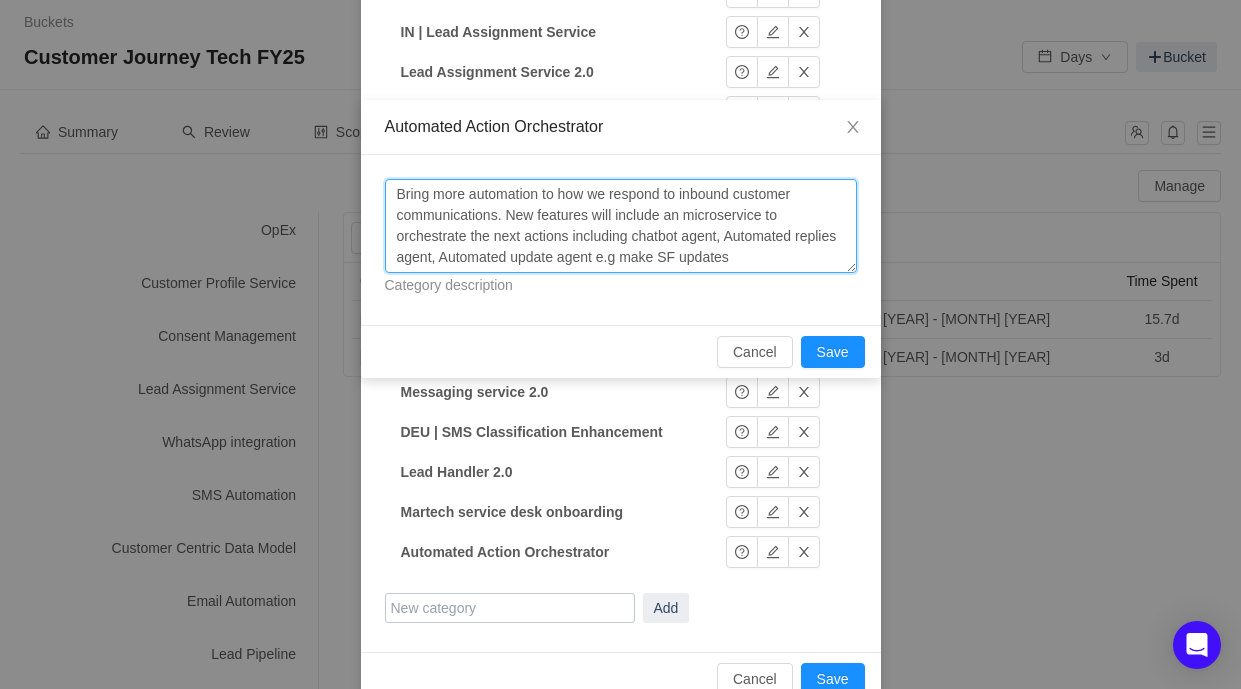 type on "Bring more automation to how we respond to inbound customer communications. New features will include an microservice to orchestrate the next actions including chatbot agent, Automated replies agent, Automated update agent e.g make SF updates" 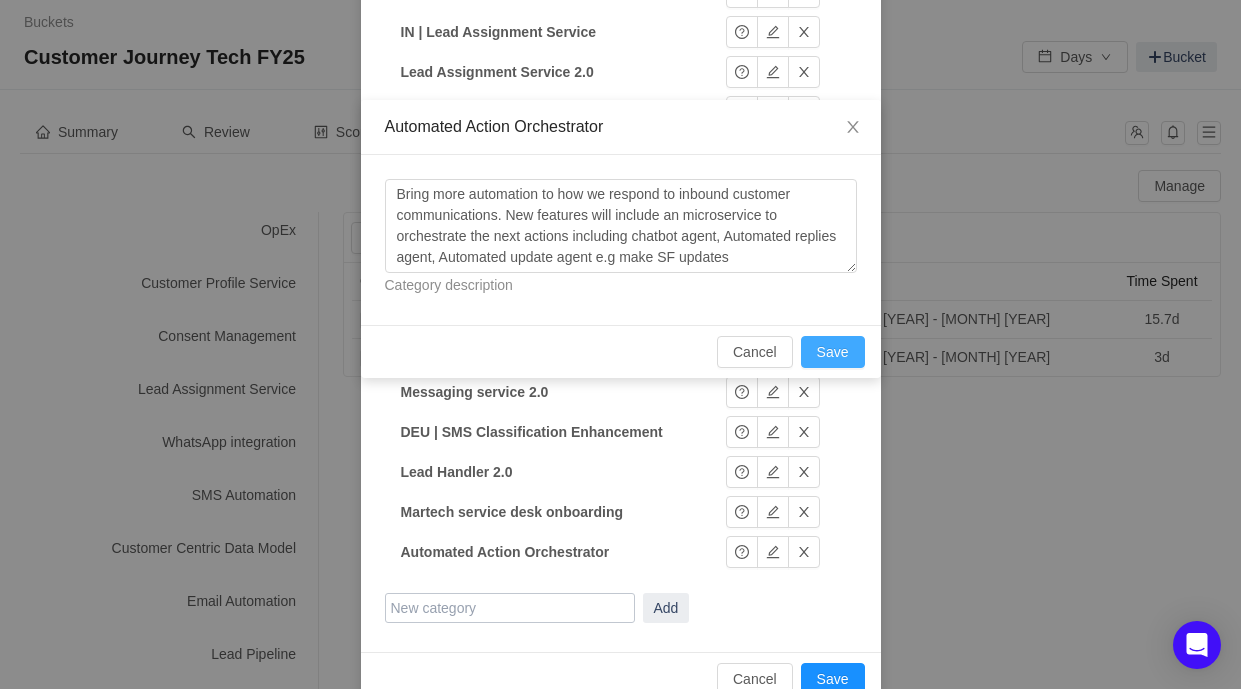 click on "Save" at bounding box center (833, 352) 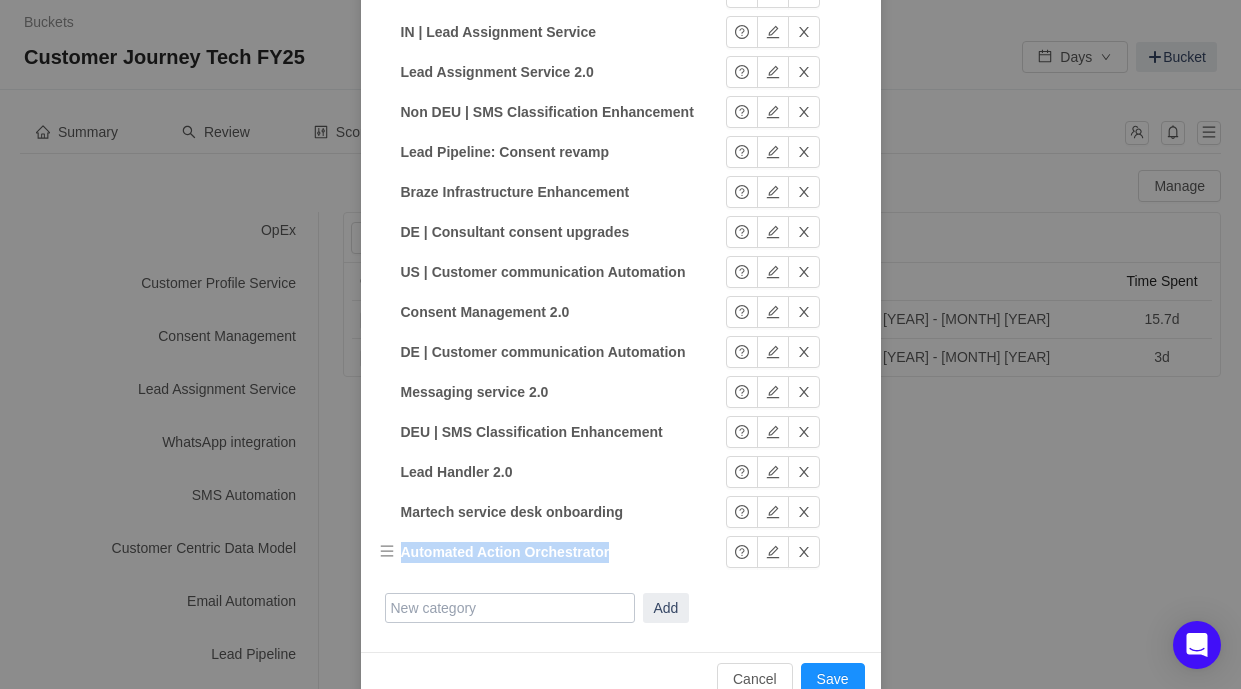 drag, startPoint x: 623, startPoint y: 549, endPoint x: 397, endPoint y: 560, distance: 226.26755 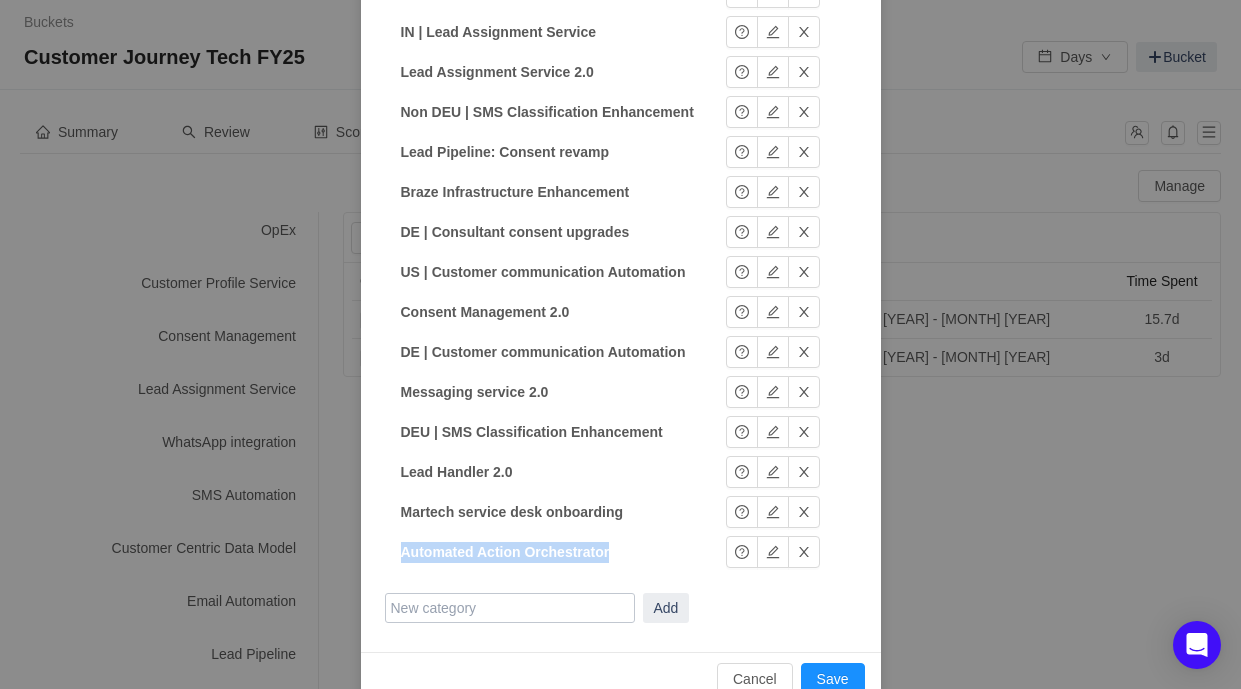 scroll, scrollTop: 768, scrollLeft: 0, axis: vertical 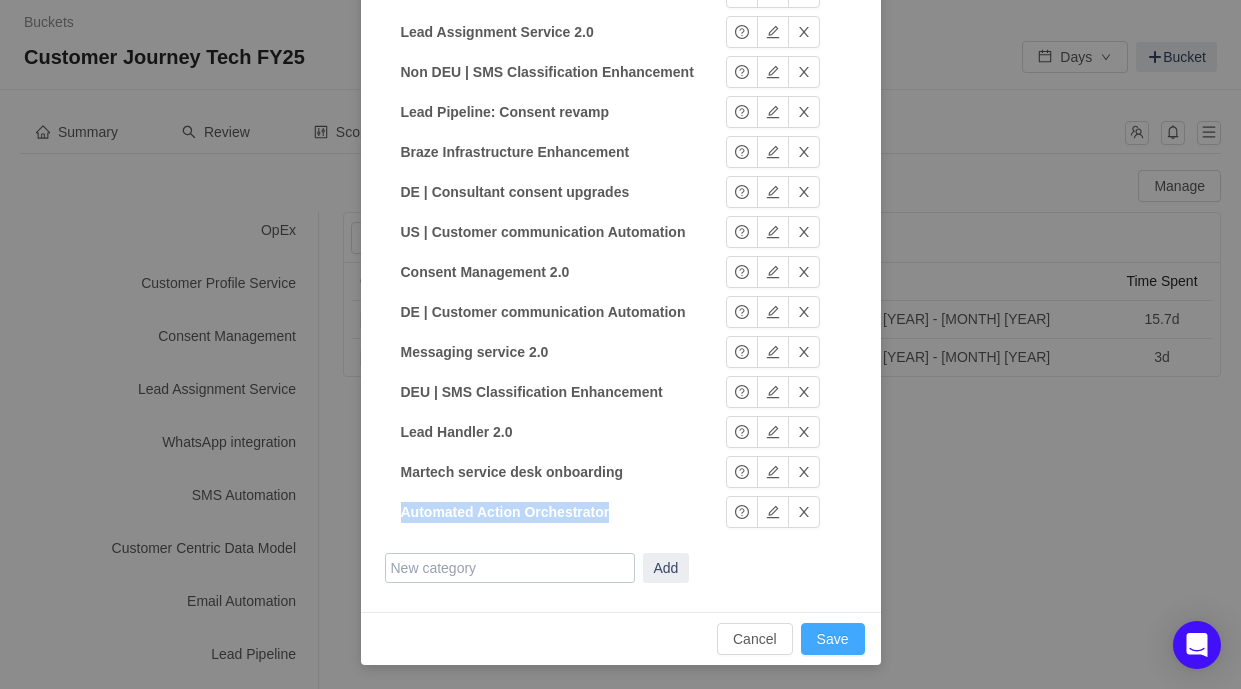 click on "Save" at bounding box center [833, 639] 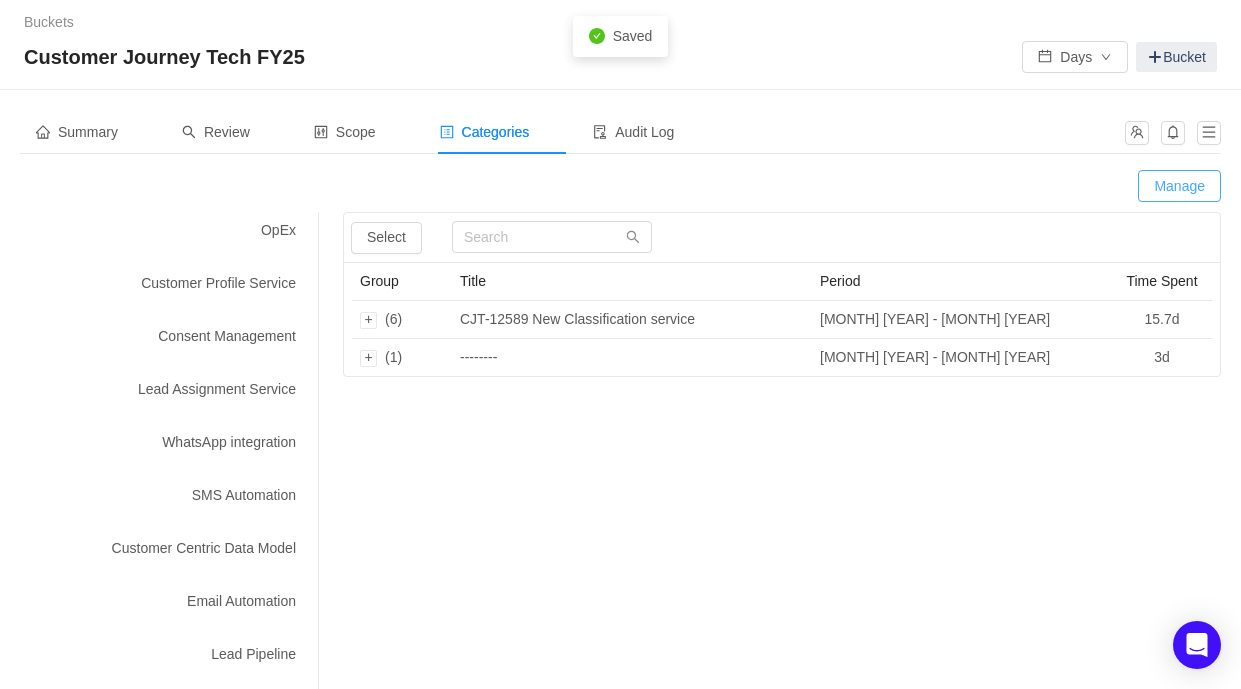 scroll, scrollTop: 668, scrollLeft: 0, axis: vertical 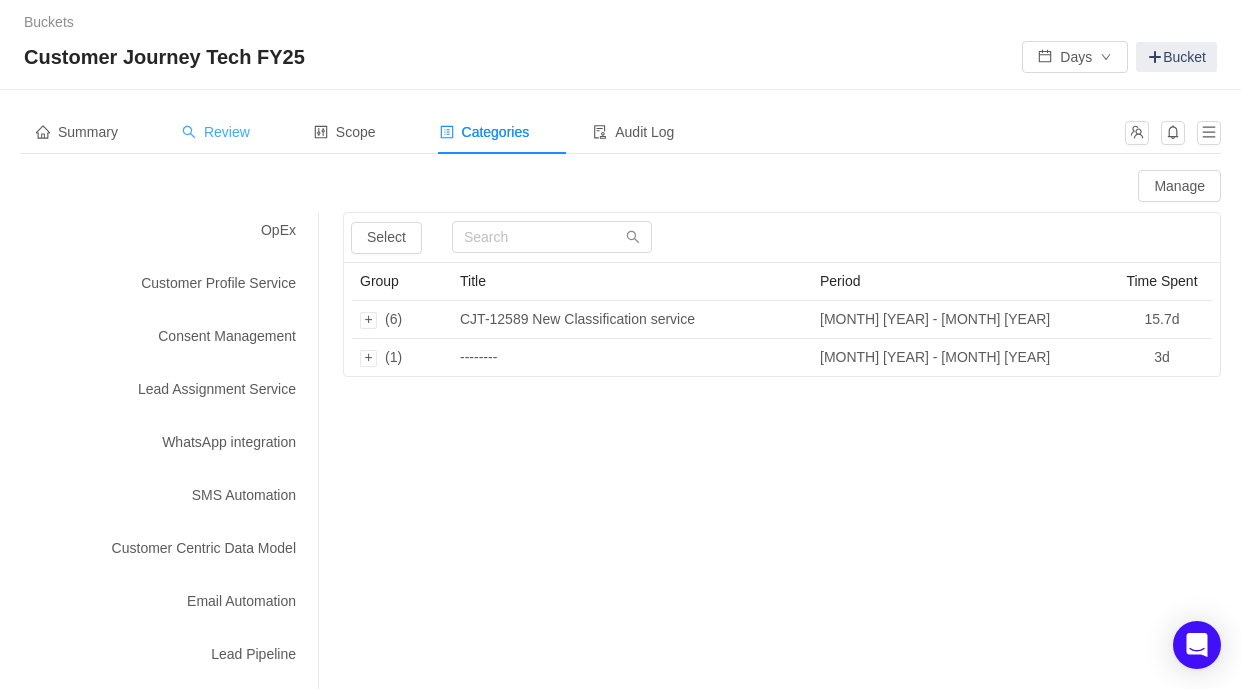 click on "Review" at bounding box center (216, 132) 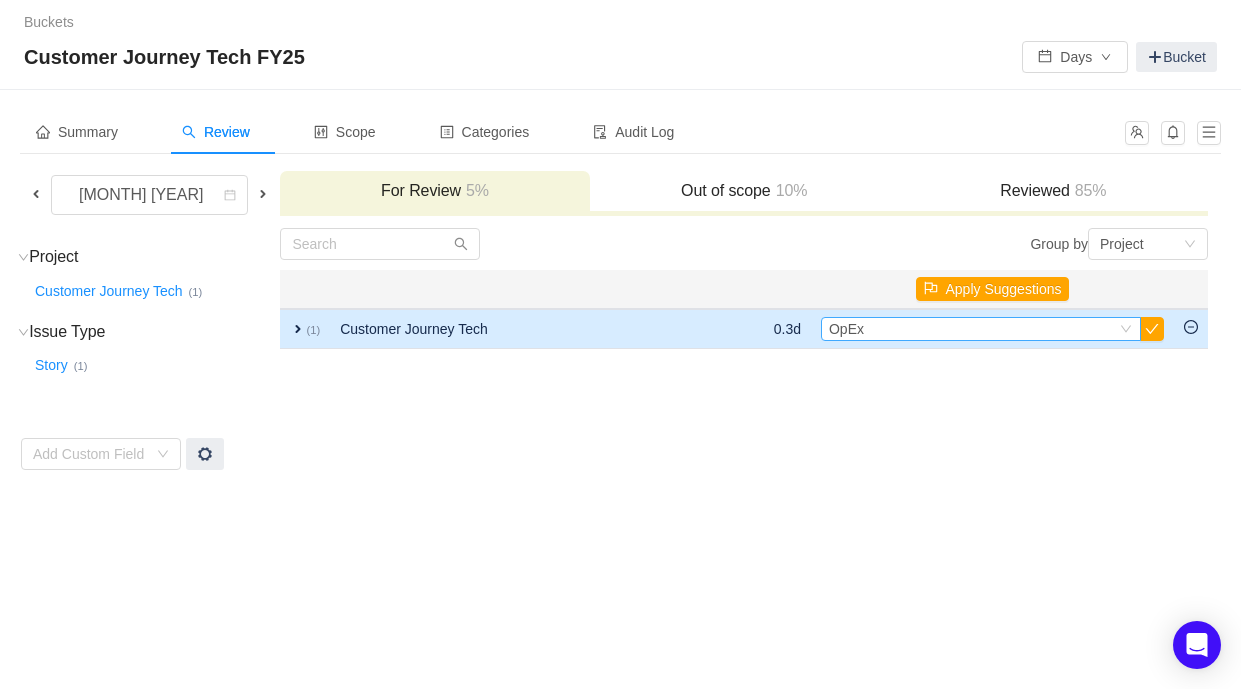 click on "Select  OpEx" at bounding box center [972, 329] 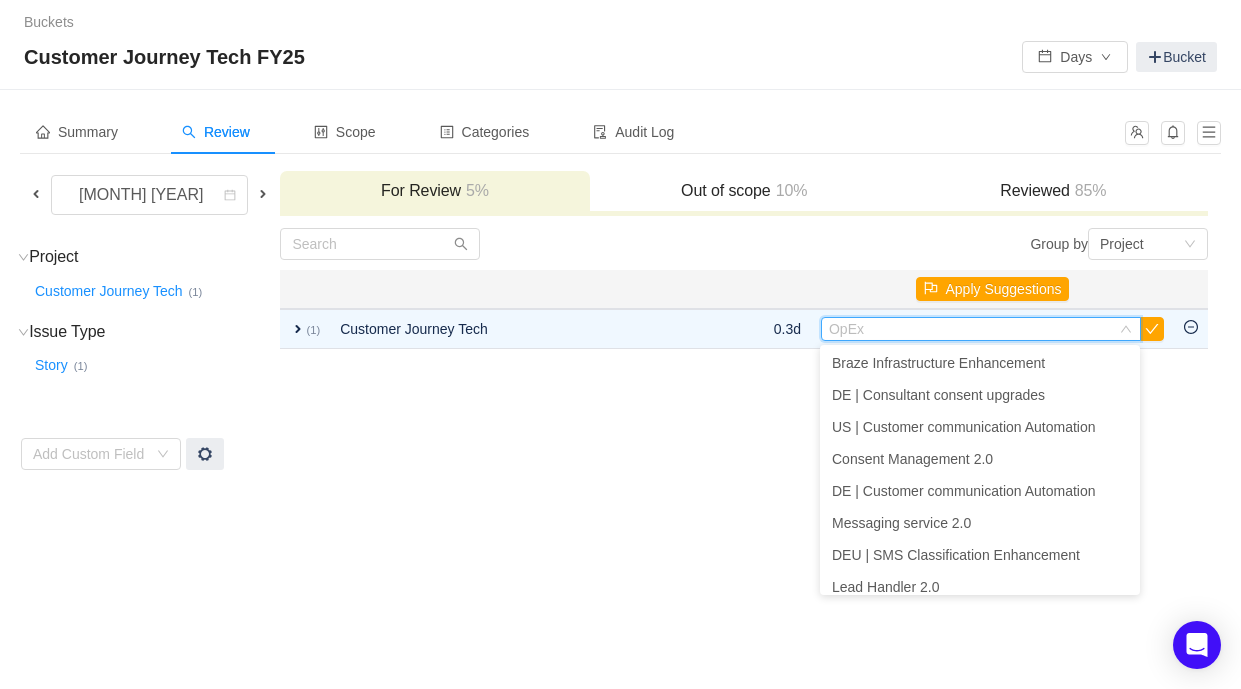 scroll, scrollTop: 654, scrollLeft: 0, axis: vertical 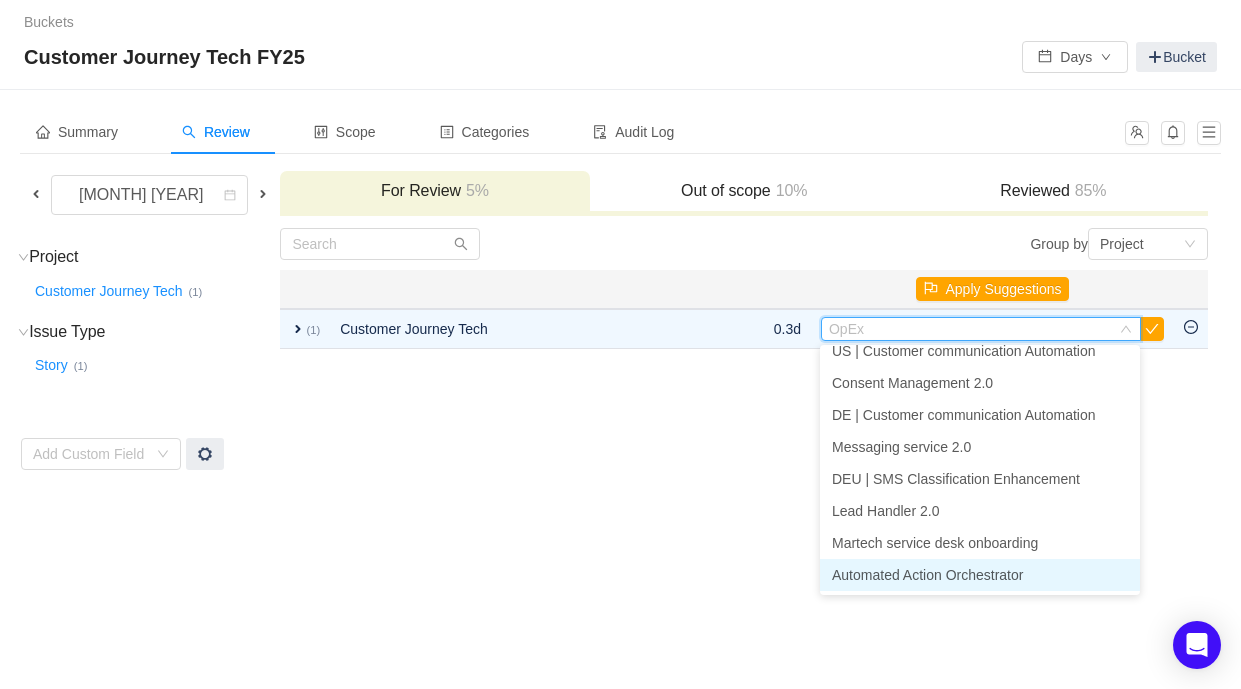 click on "Automated Action Orchestrator" at bounding box center [927, 575] 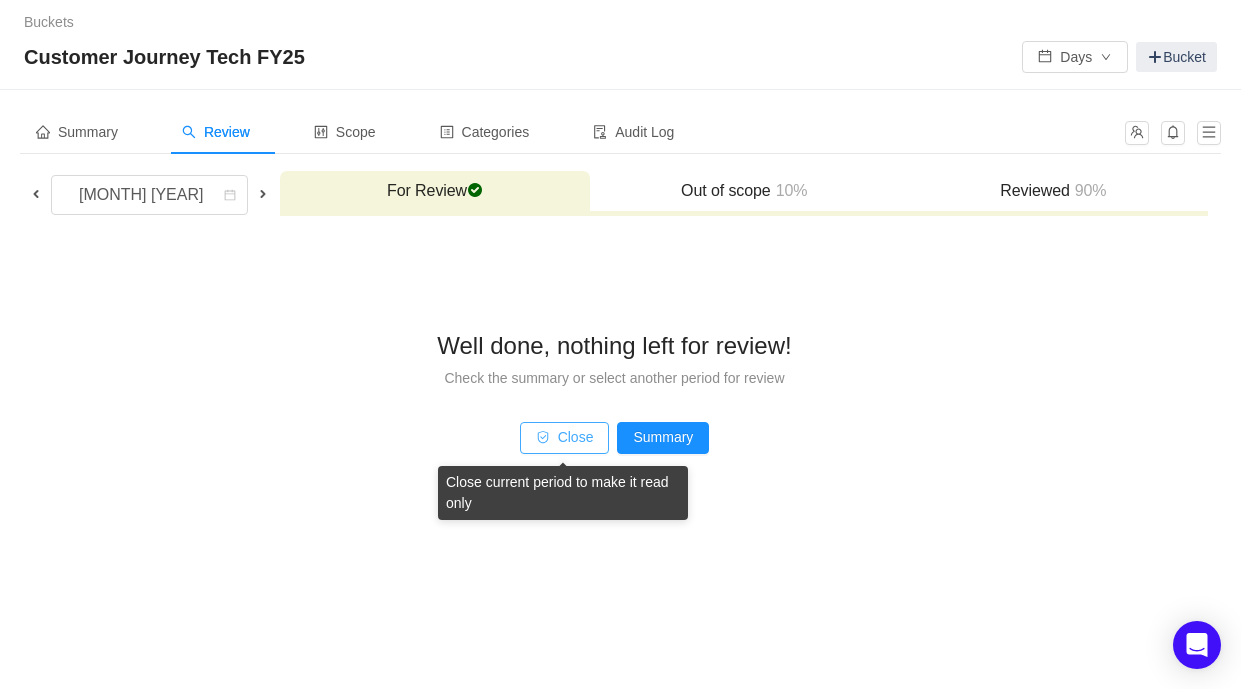 click on "Close" at bounding box center [565, 438] 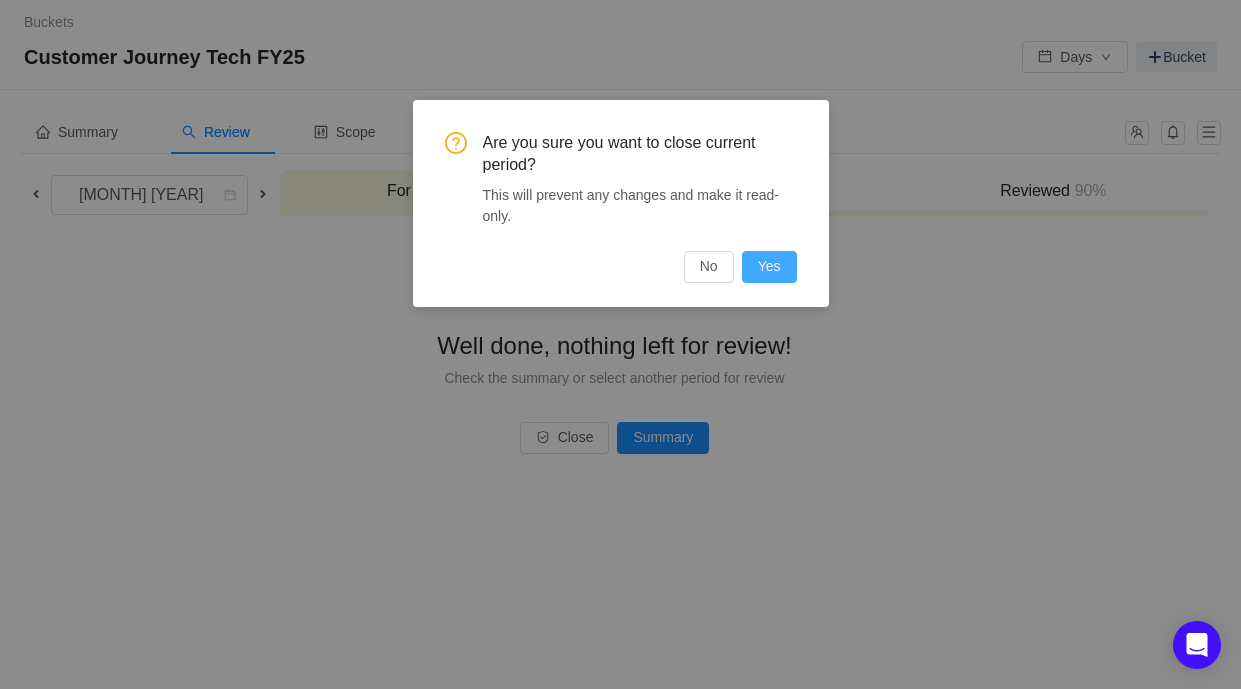 click on "Yes" at bounding box center (769, 267) 